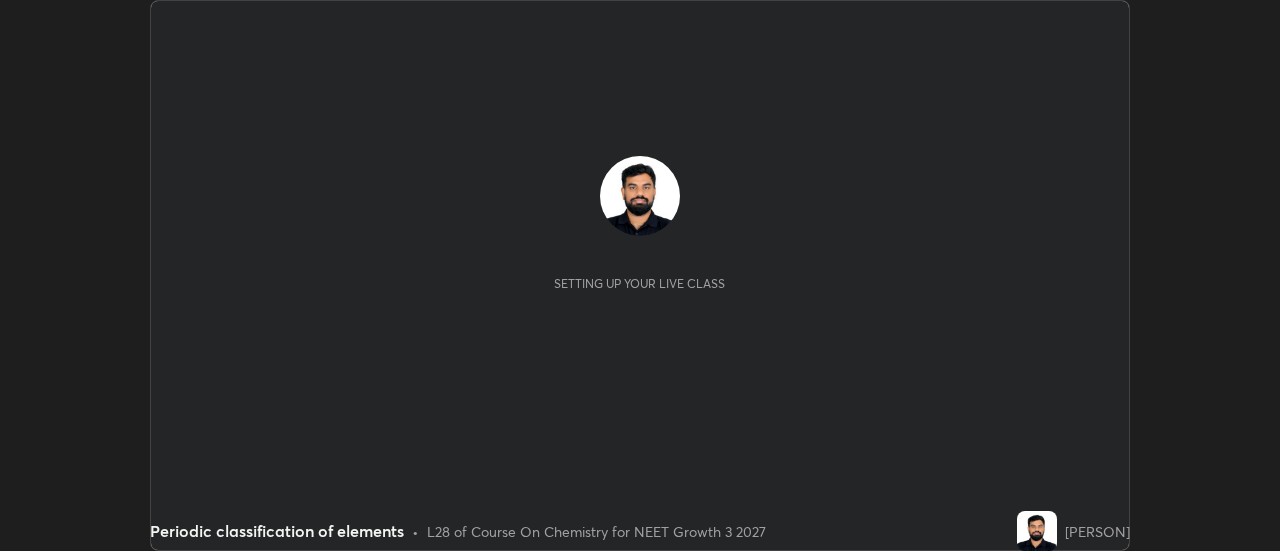 scroll, scrollTop: 0, scrollLeft: 0, axis: both 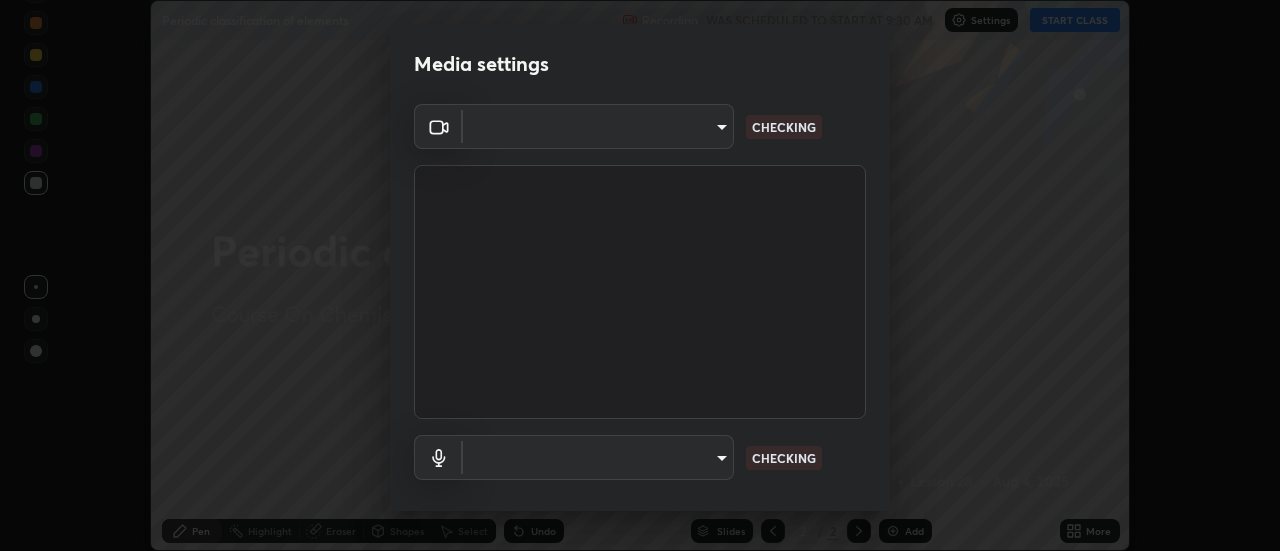 type on "2d91d50200c2a13640c46c86cfecc81bf58d7742ff43d4450b3e7c2bcef8e65d" 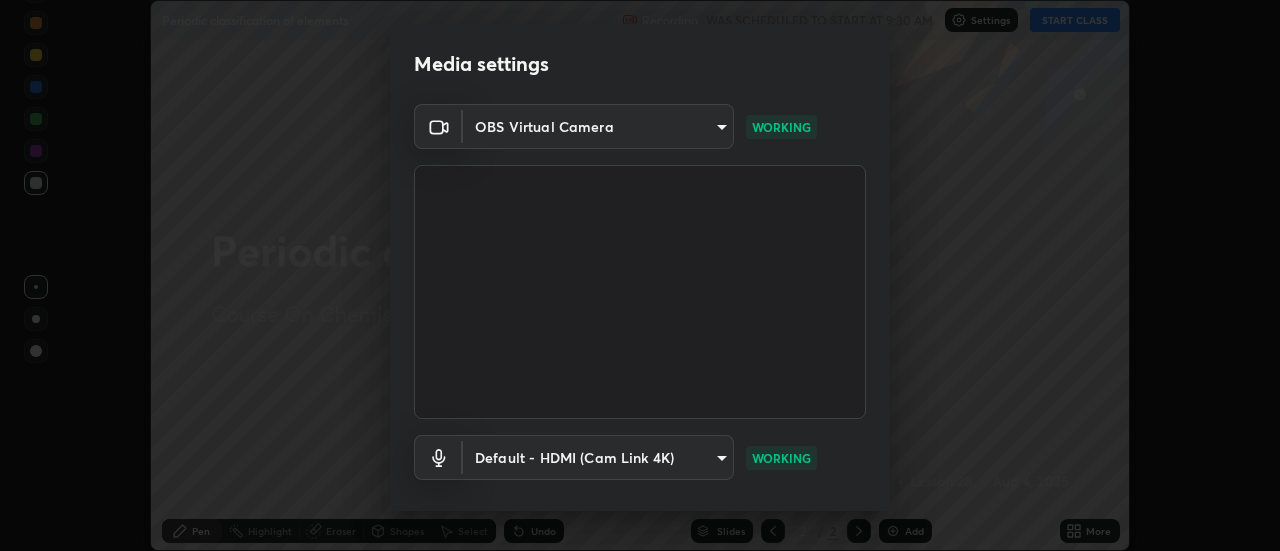 scroll, scrollTop: 105, scrollLeft: 0, axis: vertical 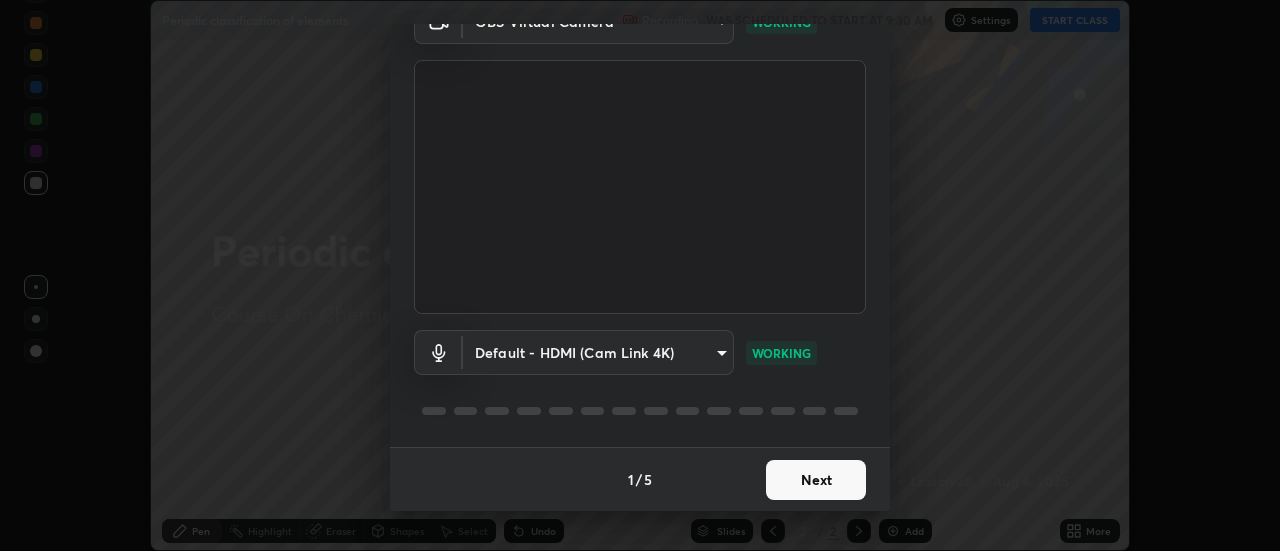 click on "Next" at bounding box center [816, 480] 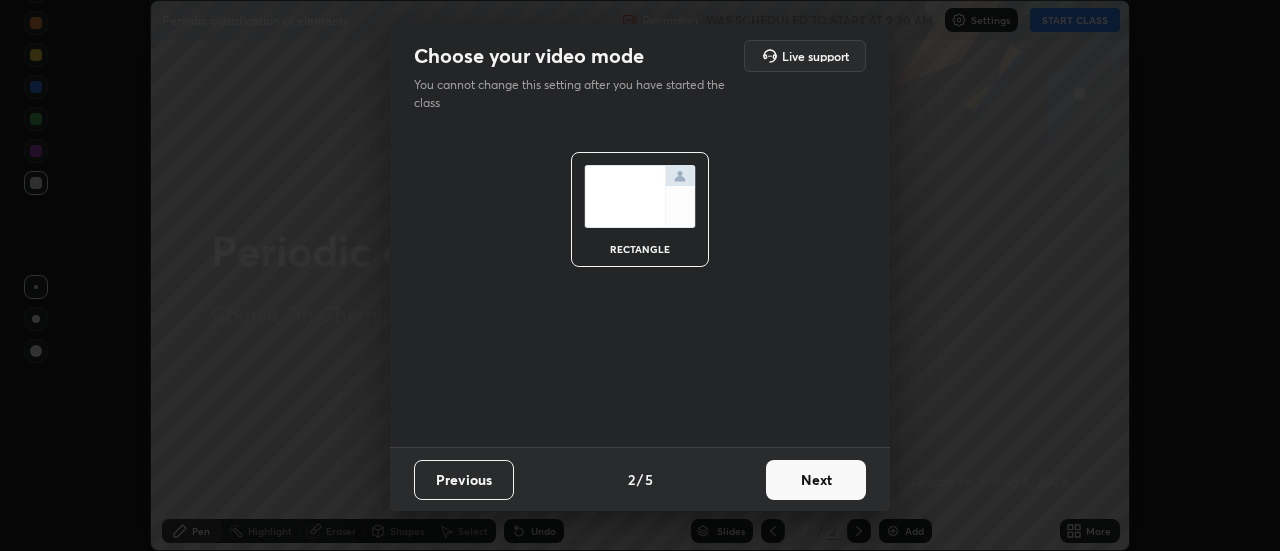 scroll, scrollTop: 0, scrollLeft: 0, axis: both 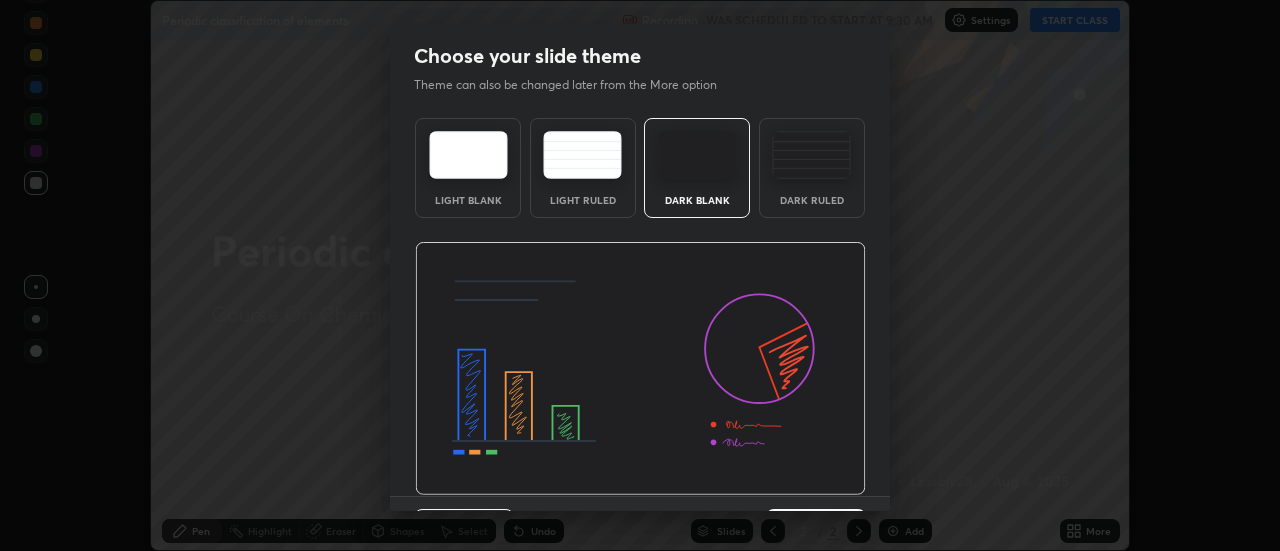click on "Dark Ruled" at bounding box center [812, 200] 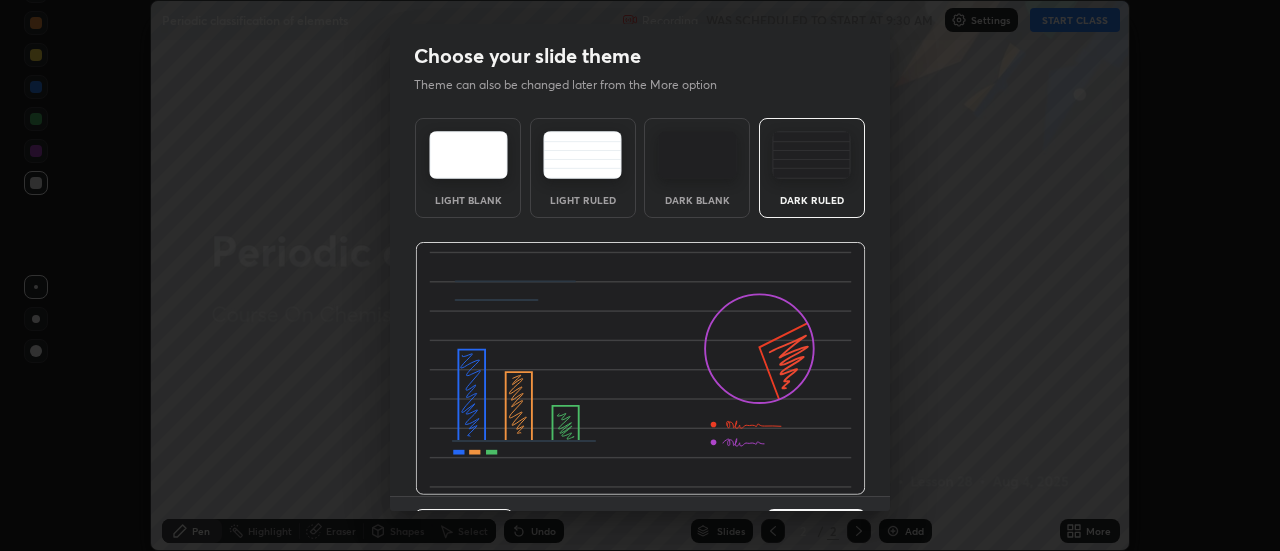 scroll, scrollTop: 49, scrollLeft: 0, axis: vertical 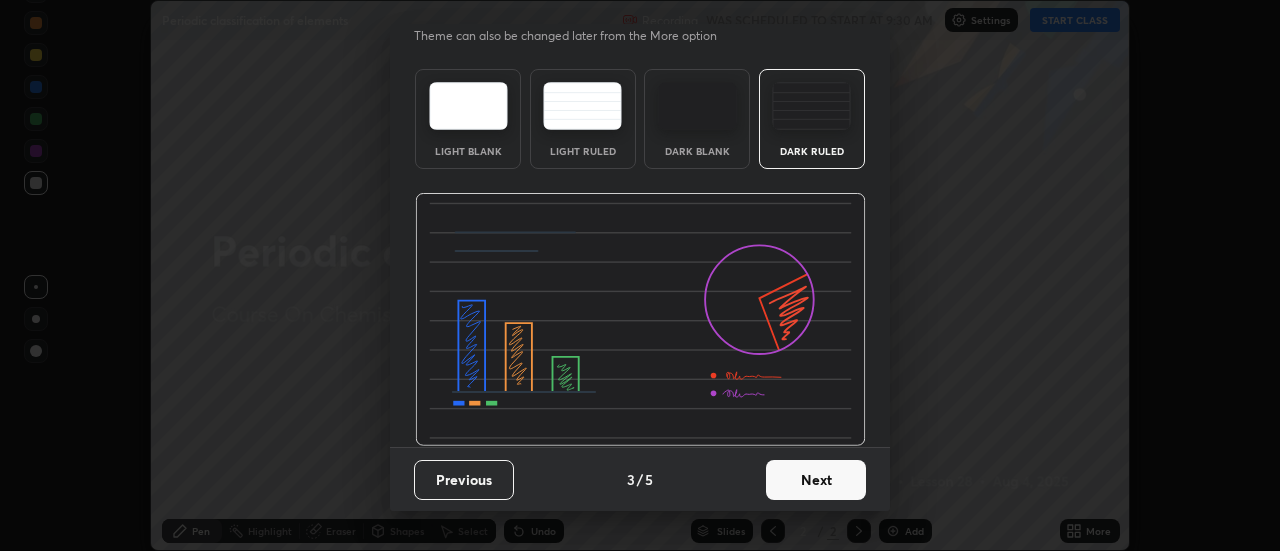click on "Next" at bounding box center (816, 480) 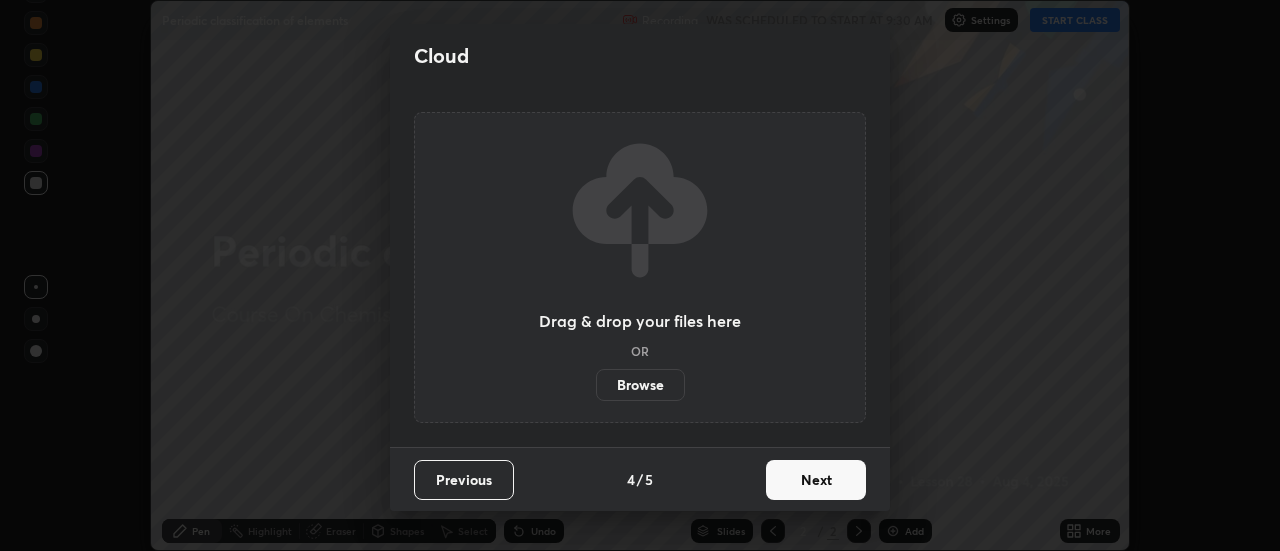 scroll, scrollTop: 0, scrollLeft: 0, axis: both 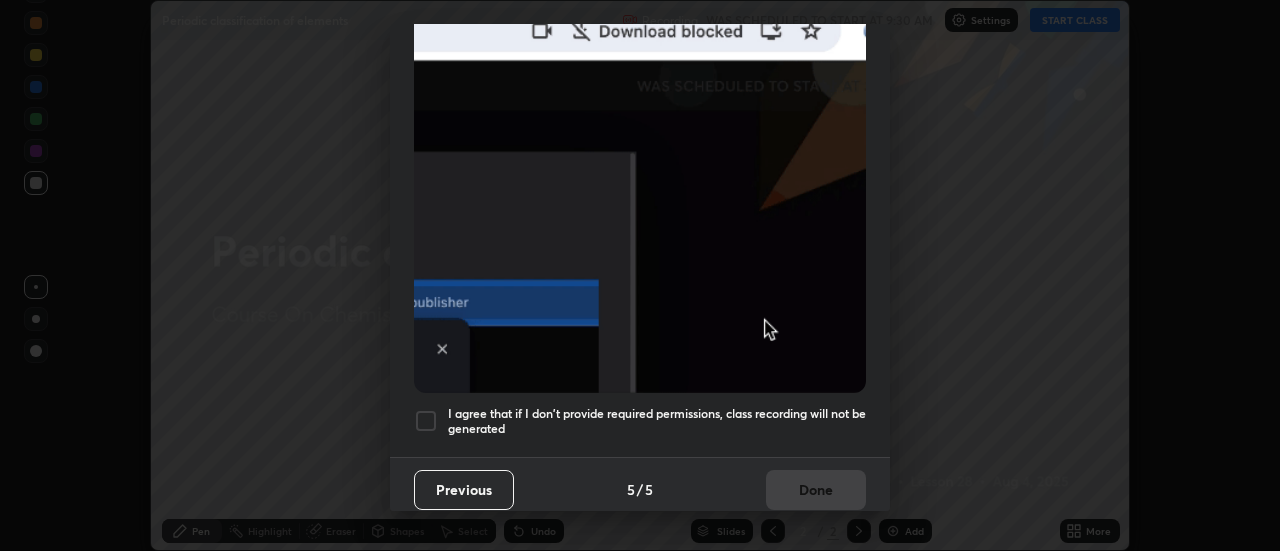 click on "I agree that if I don't provide required permissions, class recording will not be generated" at bounding box center [657, 421] 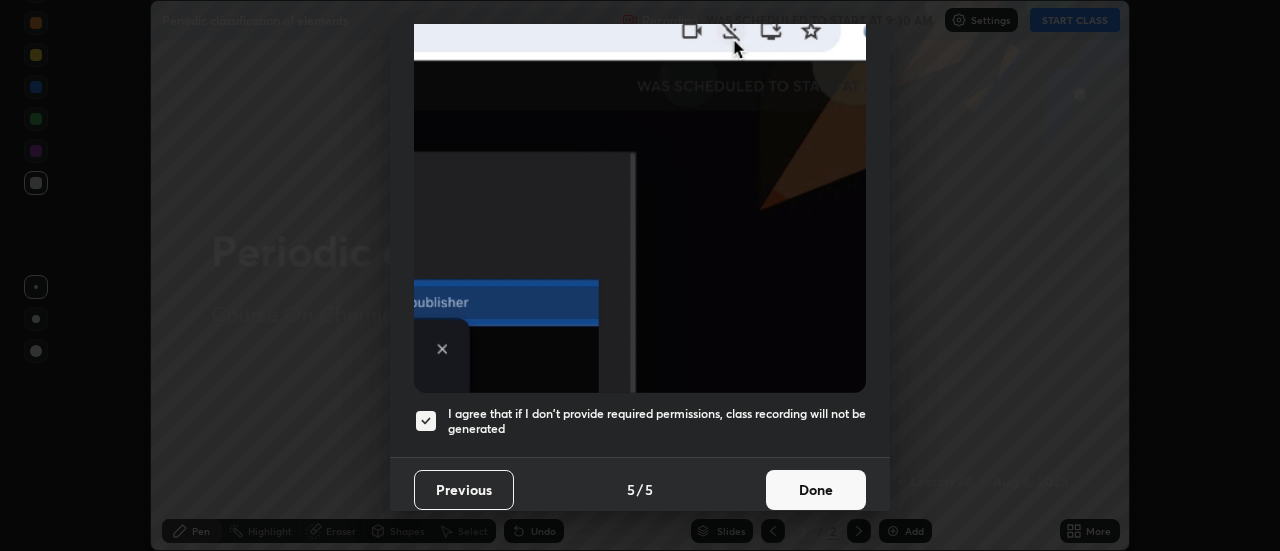 click on "Done" at bounding box center [816, 490] 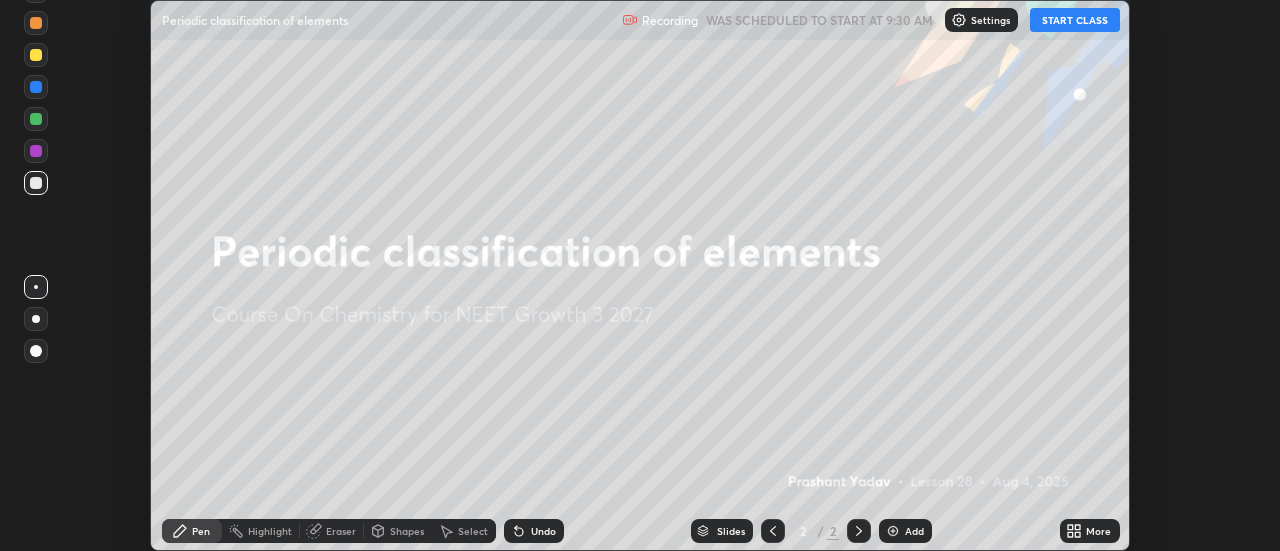 click on "START CLASS" at bounding box center [1075, 20] 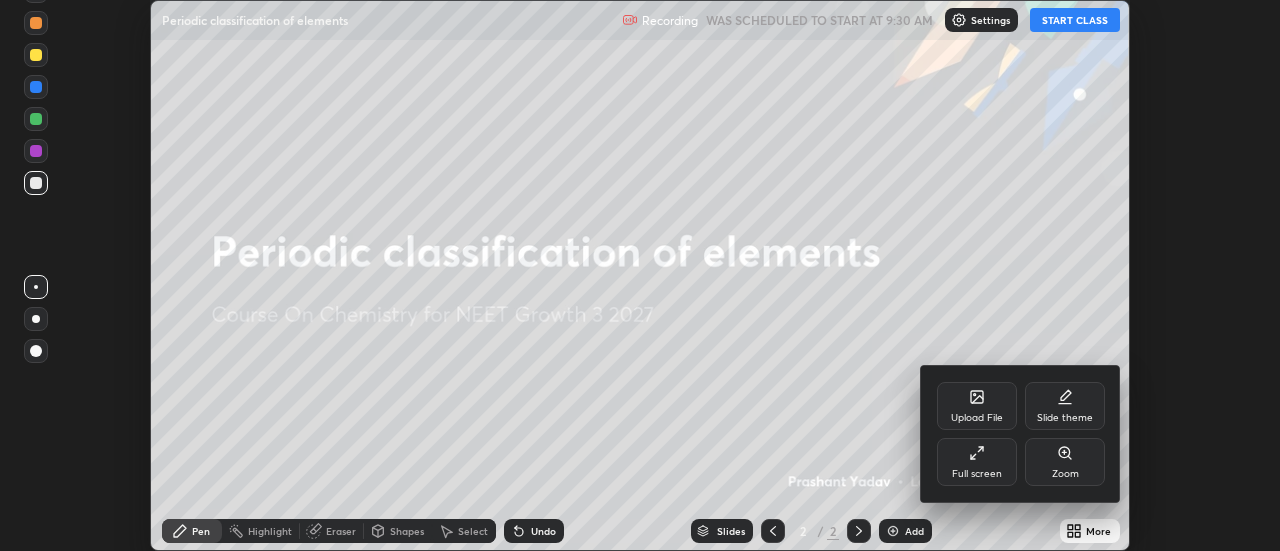 click on "Full screen" at bounding box center [977, 462] 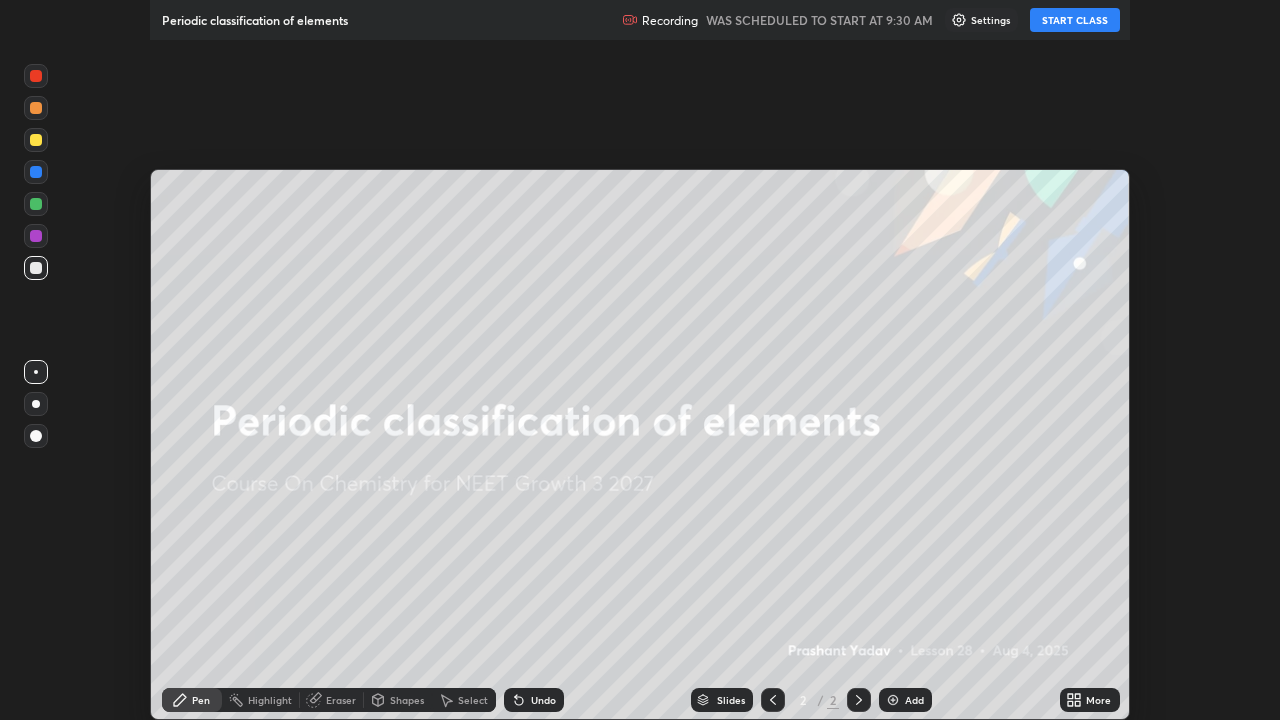 scroll, scrollTop: 99280, scrollLeft: 98720, axis: both 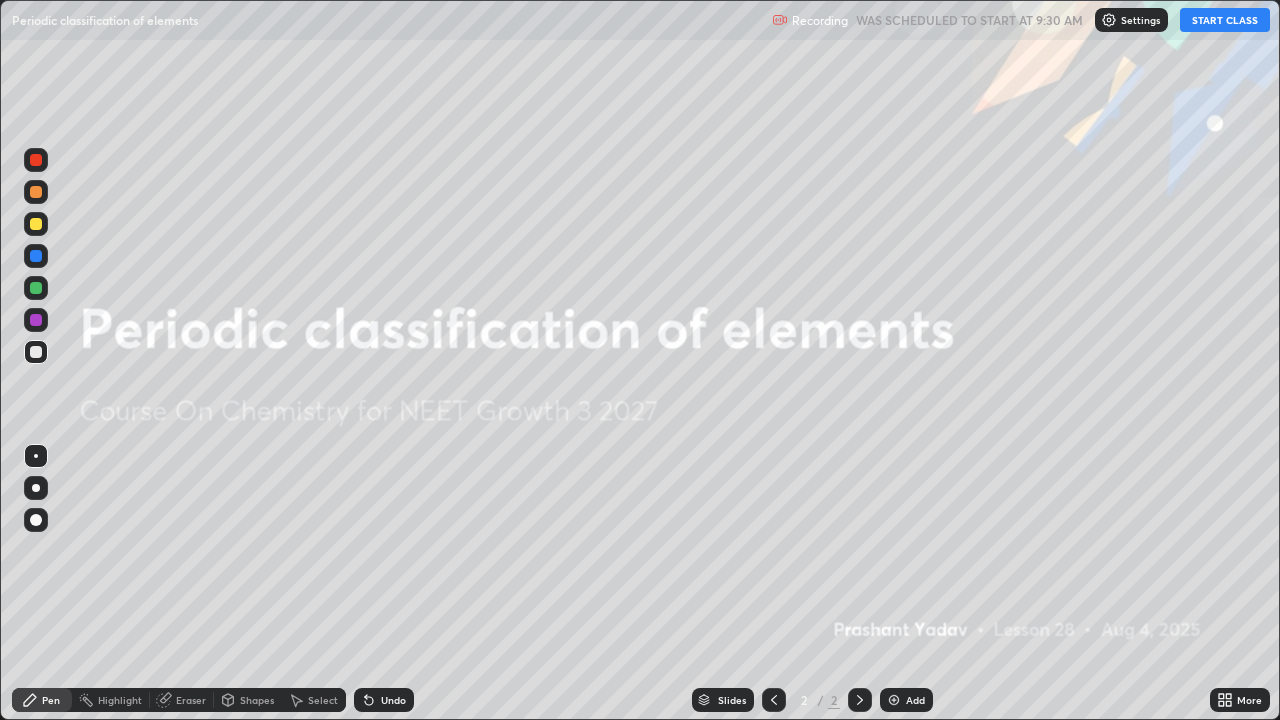click on "Add" at bounding box center [915, 700] 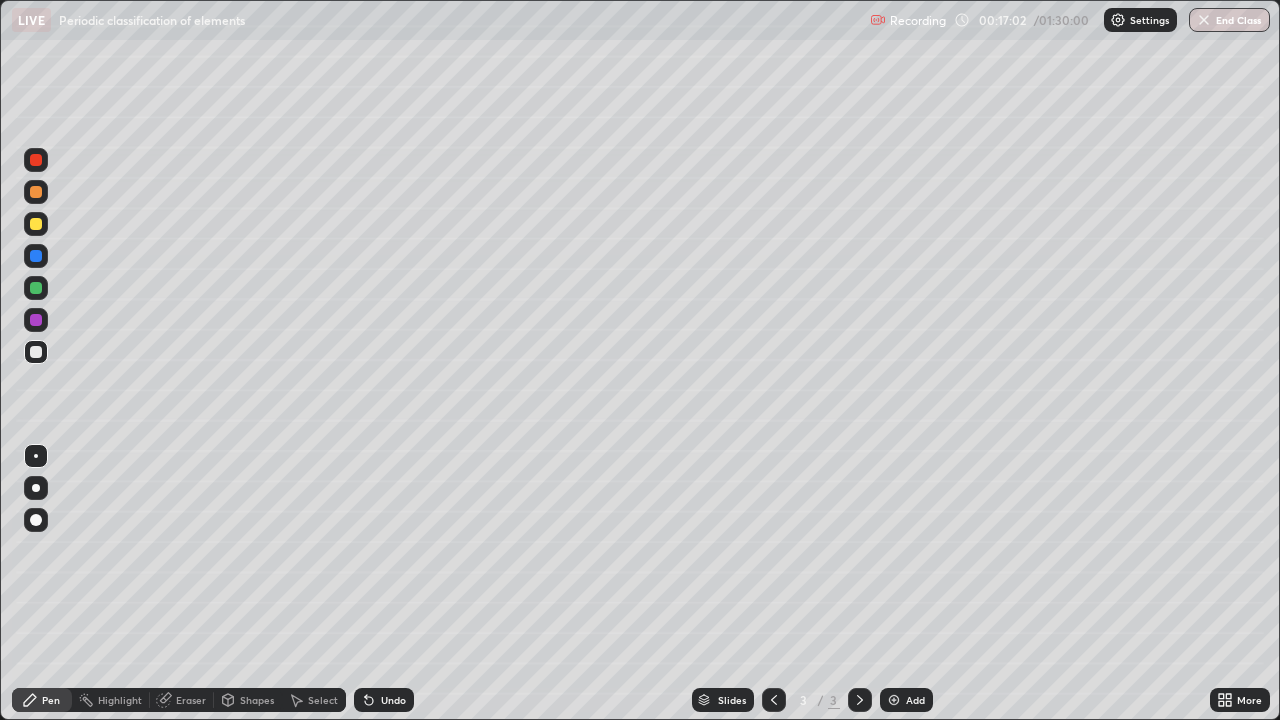 click 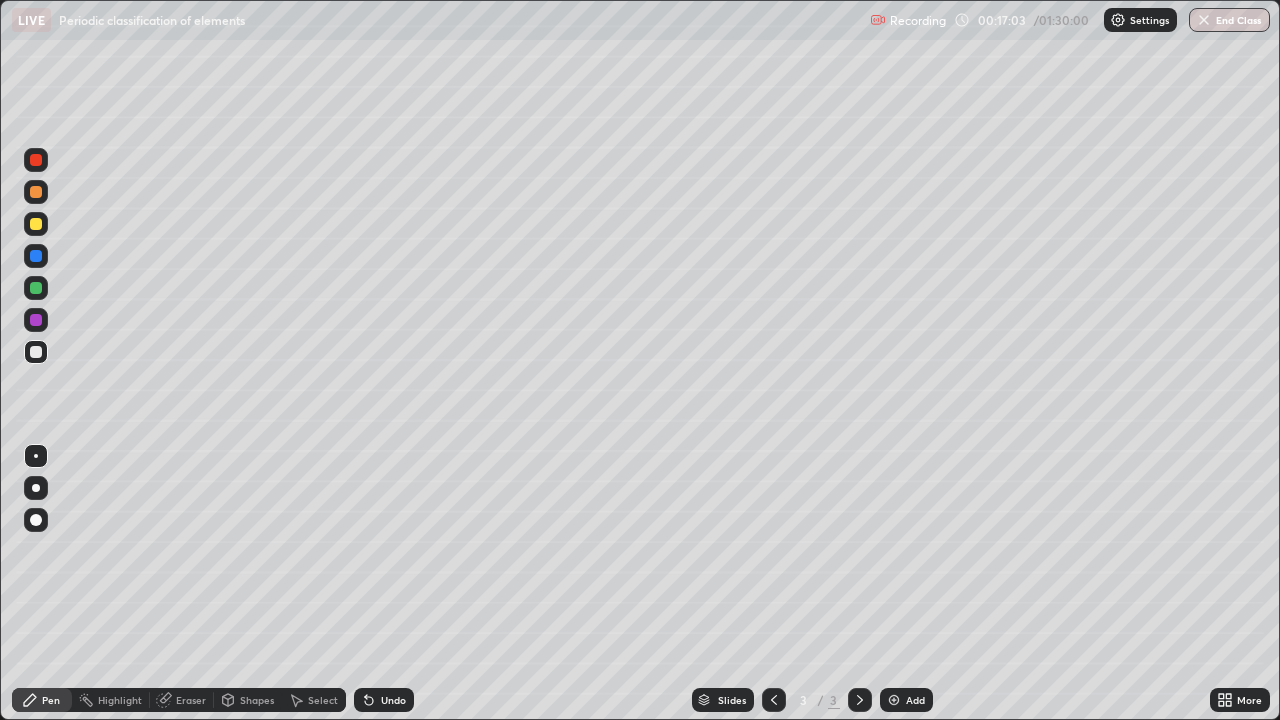 click on "Undo" at bounding box center (384, 700) 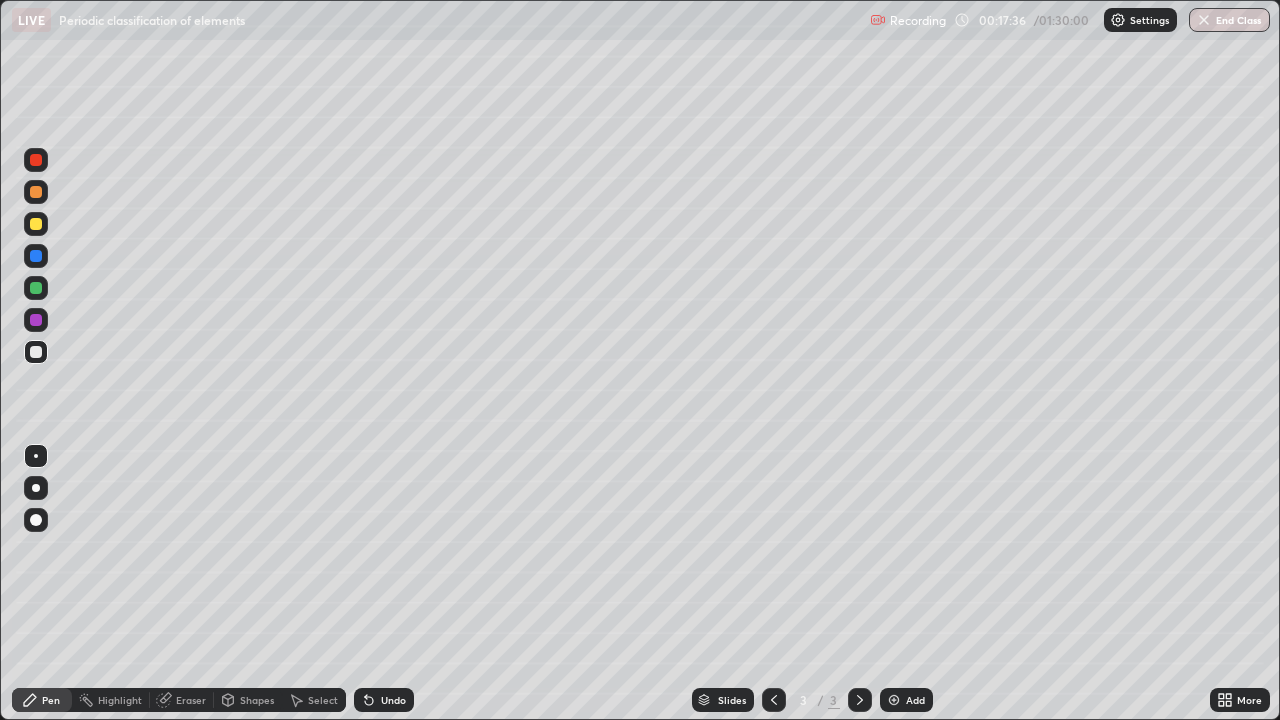 click at bounding box center [36, 192] 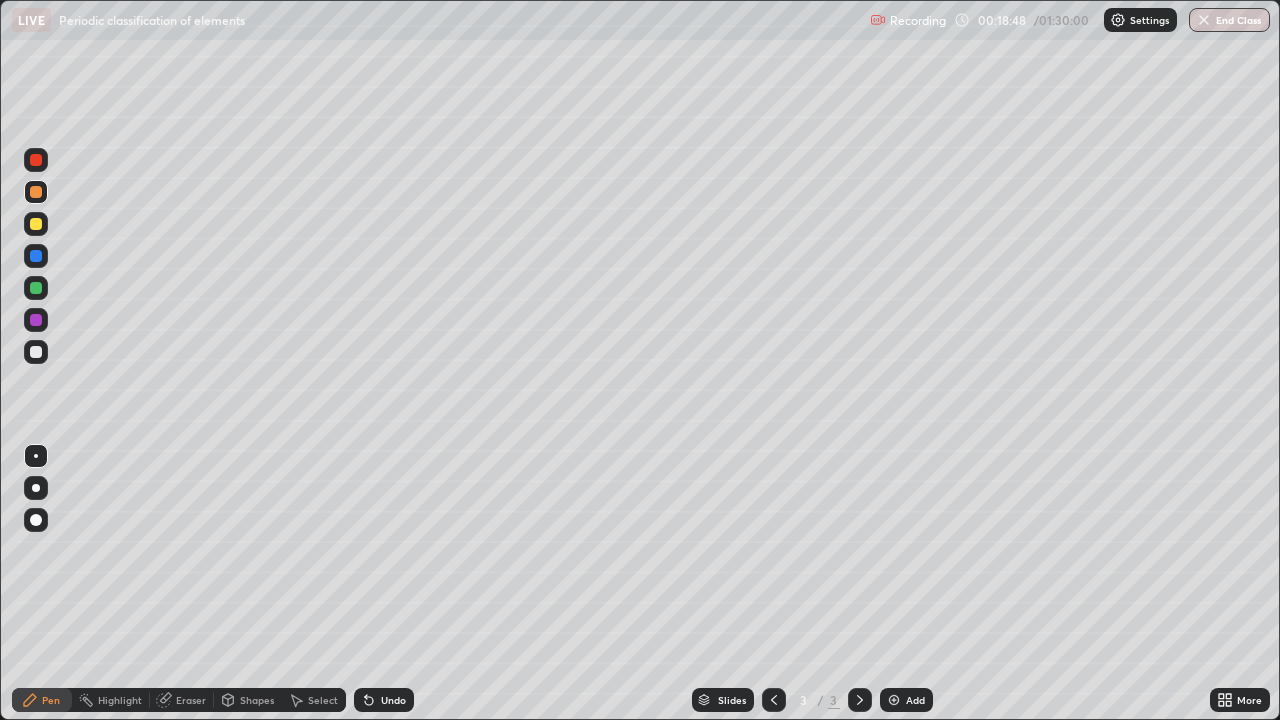 click on "Undo" at bounding box center [393, 700] 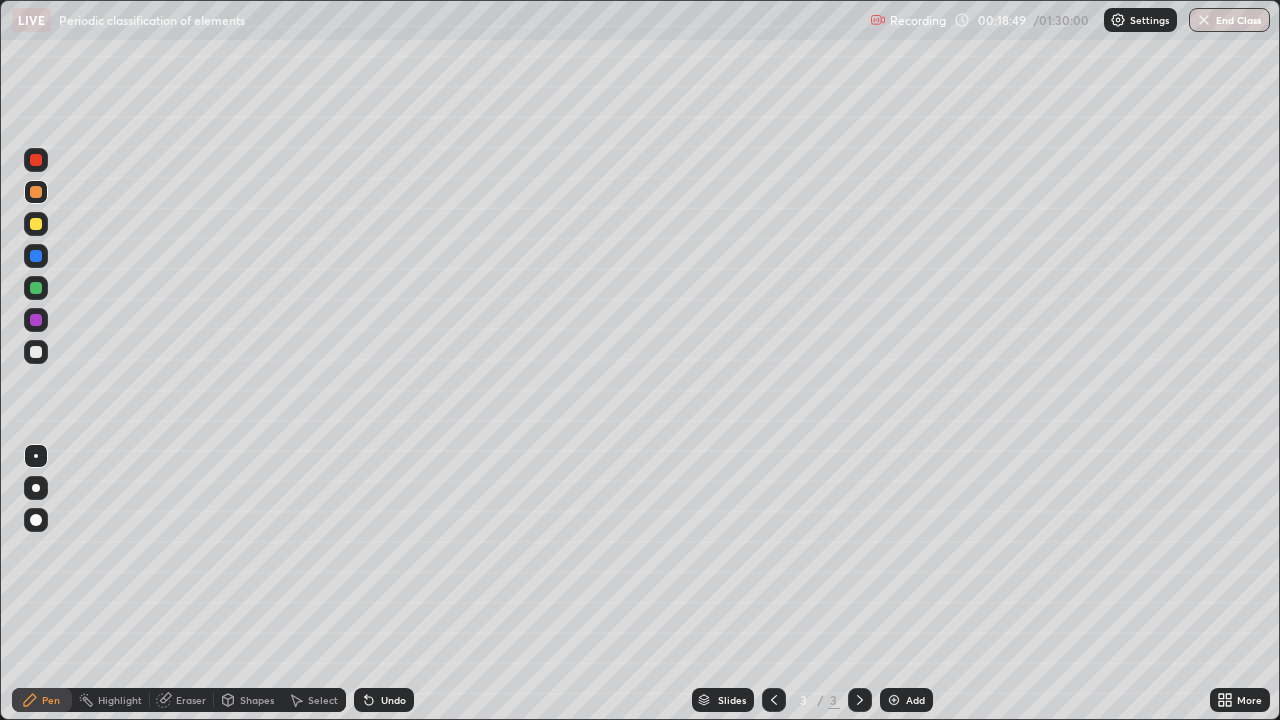 click on "Undo" at bounding box center [393, 700] 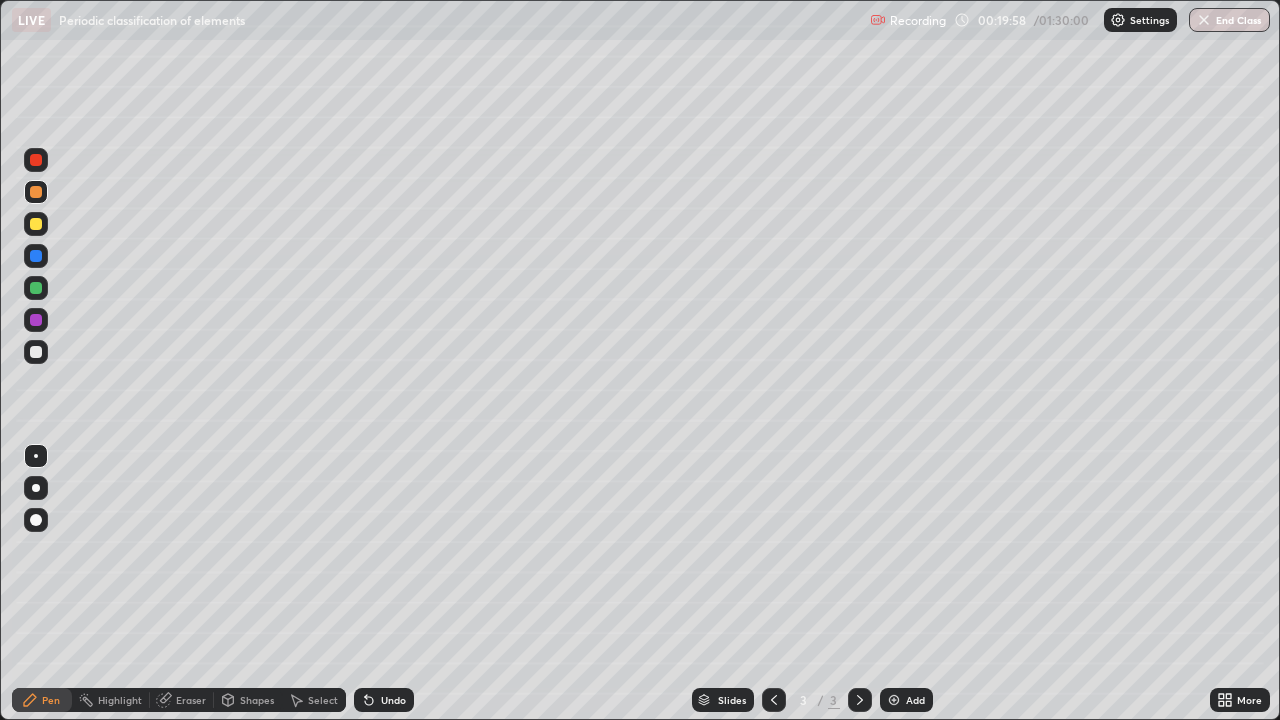 click at bounding box center (894, 700) 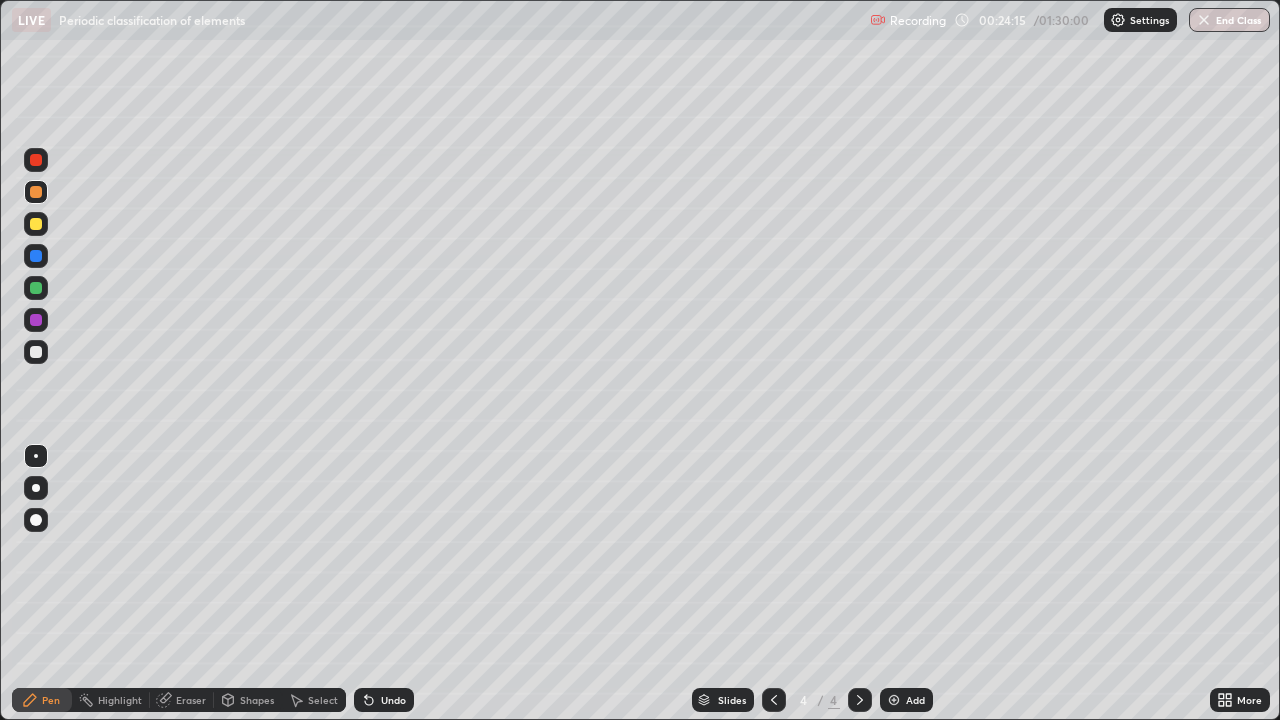 click at bounding box center [894, 700] 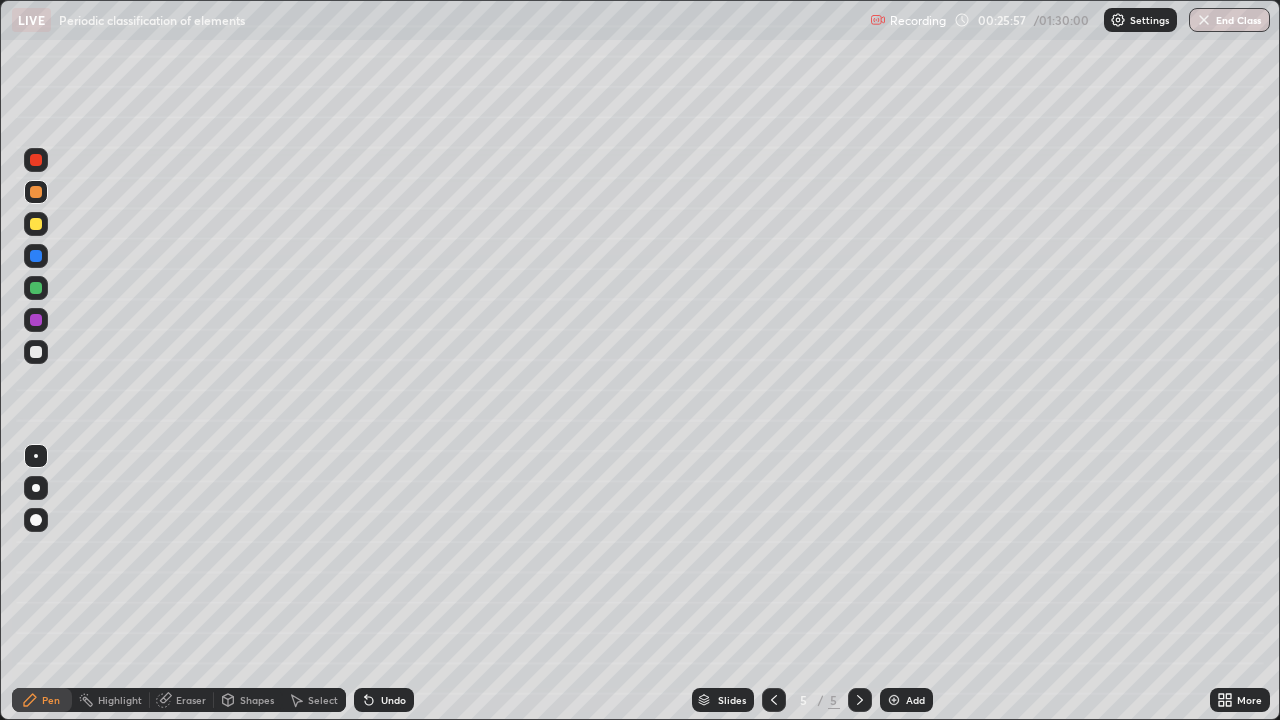 click on "Undo" at bounding box center (384, 700) 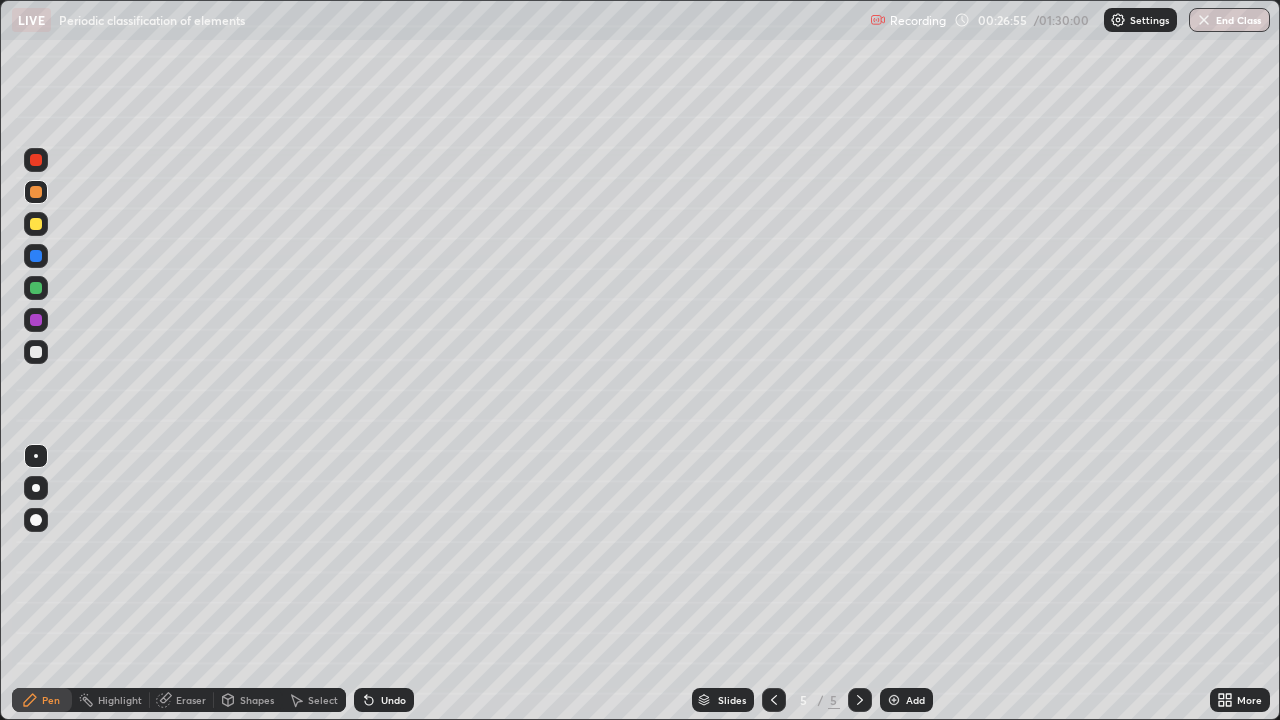 click on "Undo" at bounding box center [393, 700] 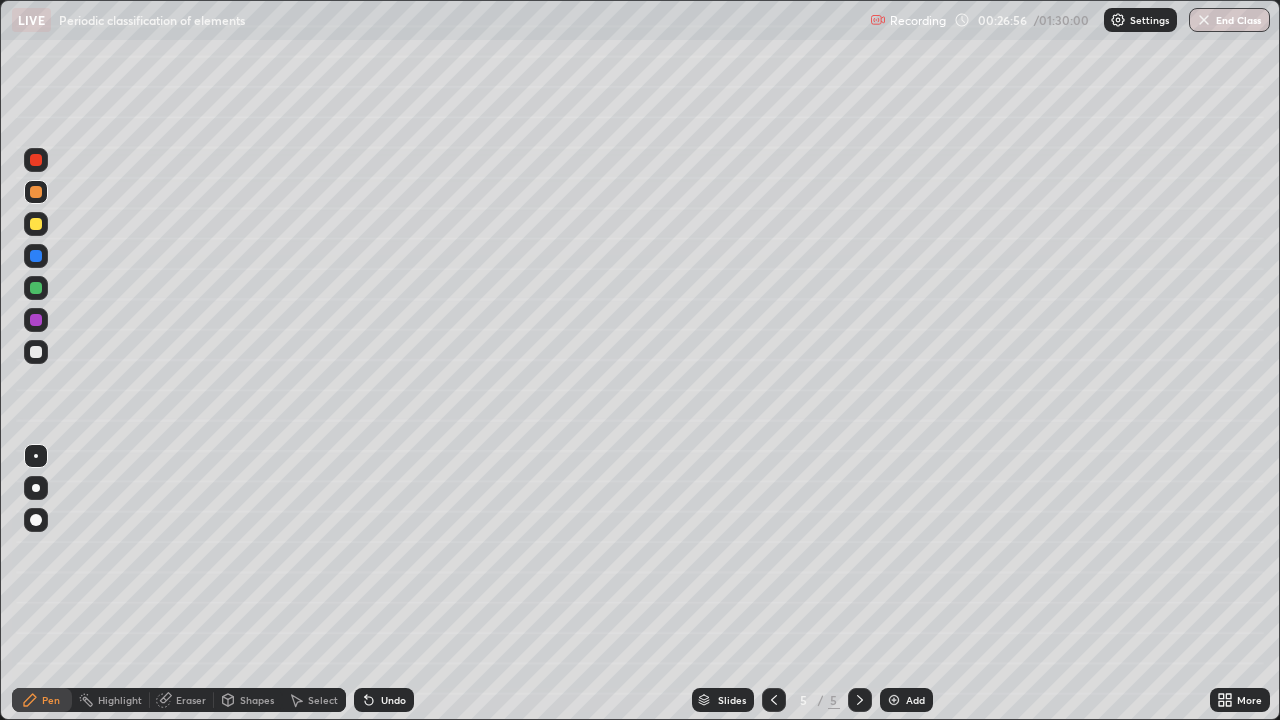 click on "Undo" at bounding box center [393, 700] 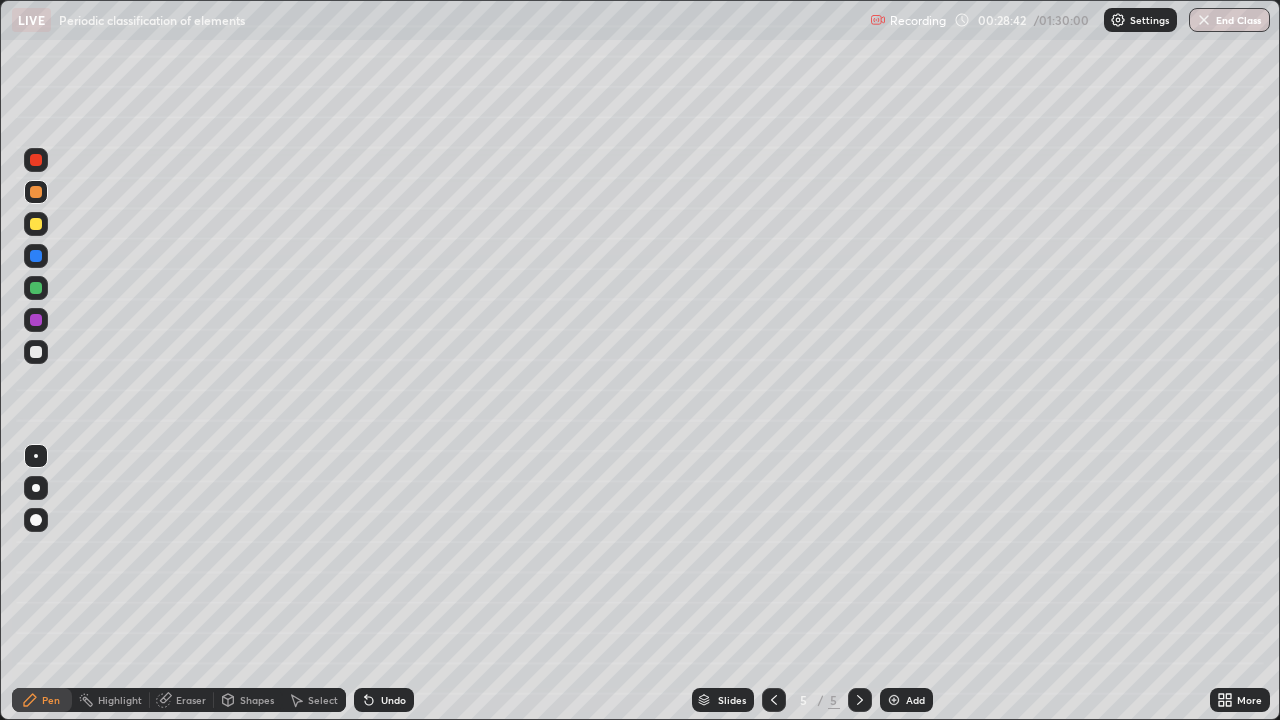 click on "Add" at bounding box center (915, 700) 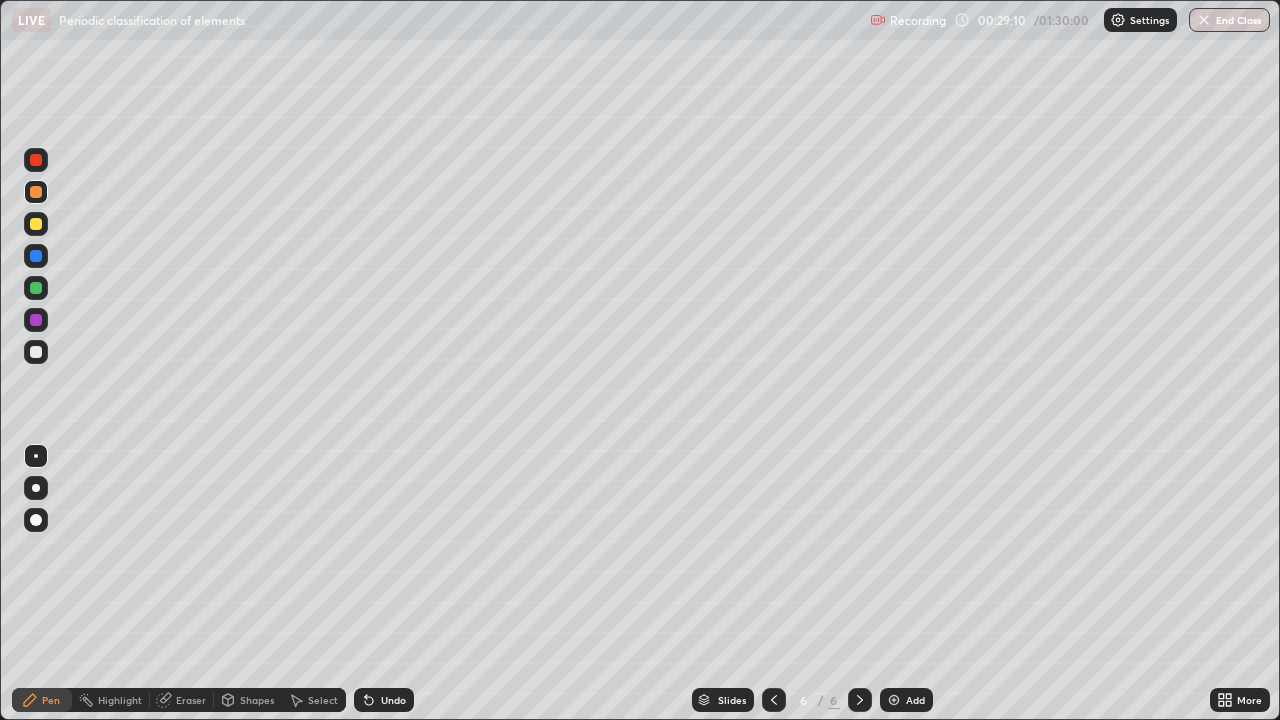 click on "Undo" at bounding box center [393, 700] 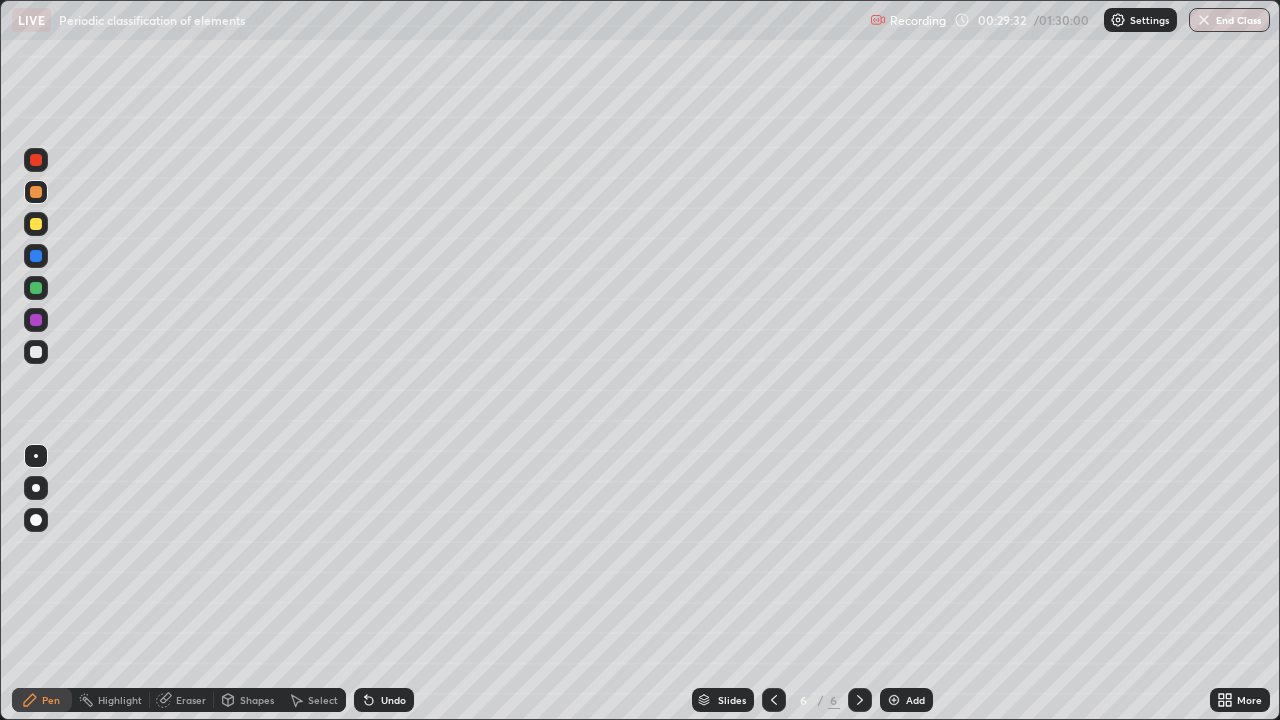 click on "Undo" at bounding box center [393, 700] 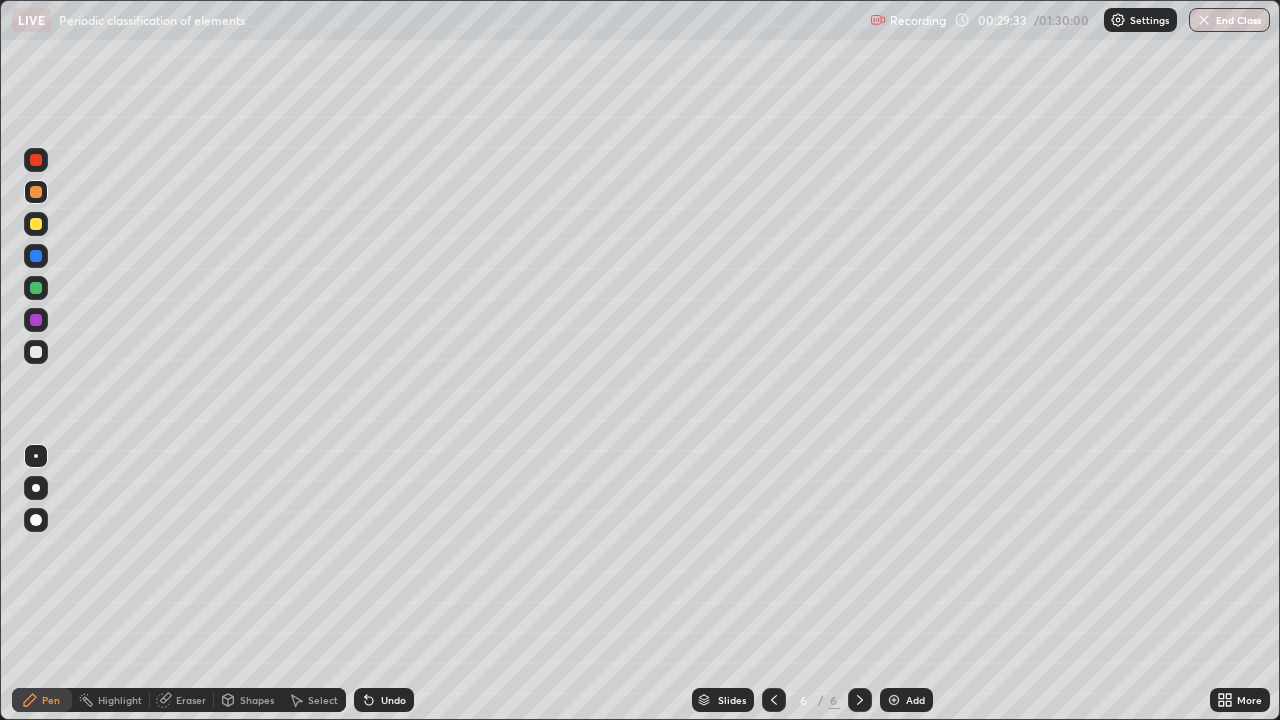 click on "Undo" at bounding box center [393, 700] 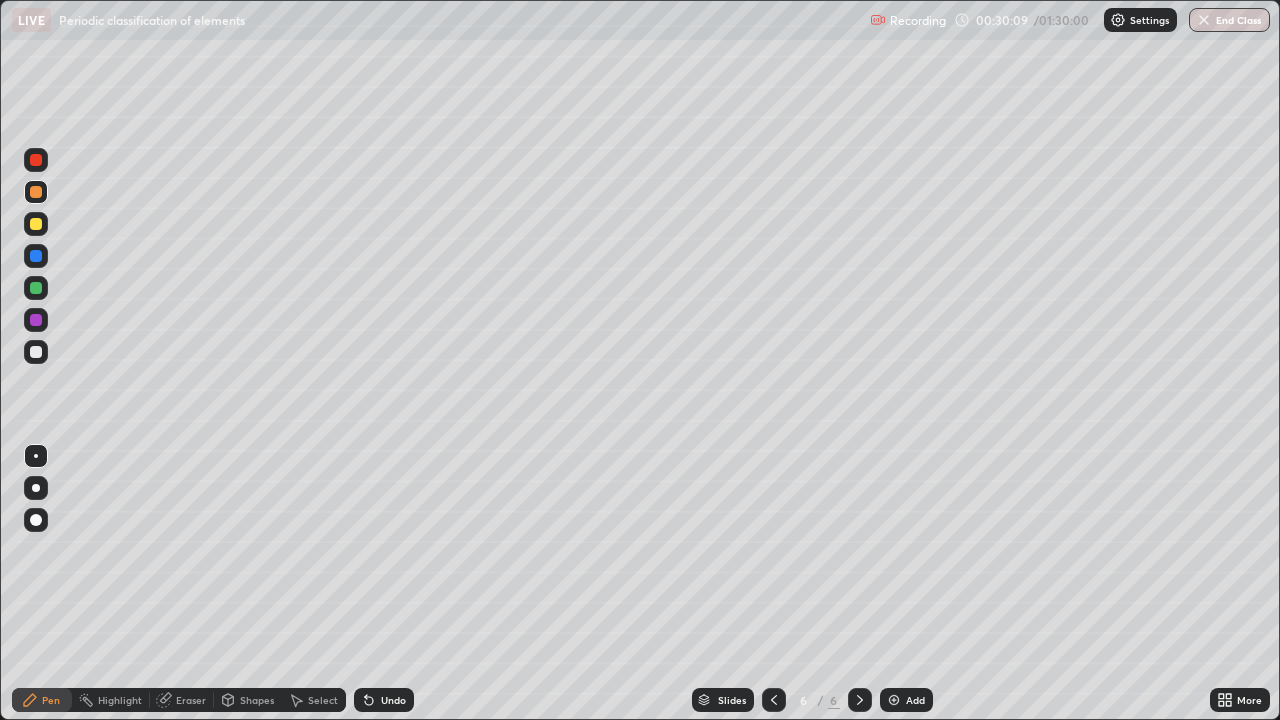 click on "Undo" at bounding box center [393, 700] 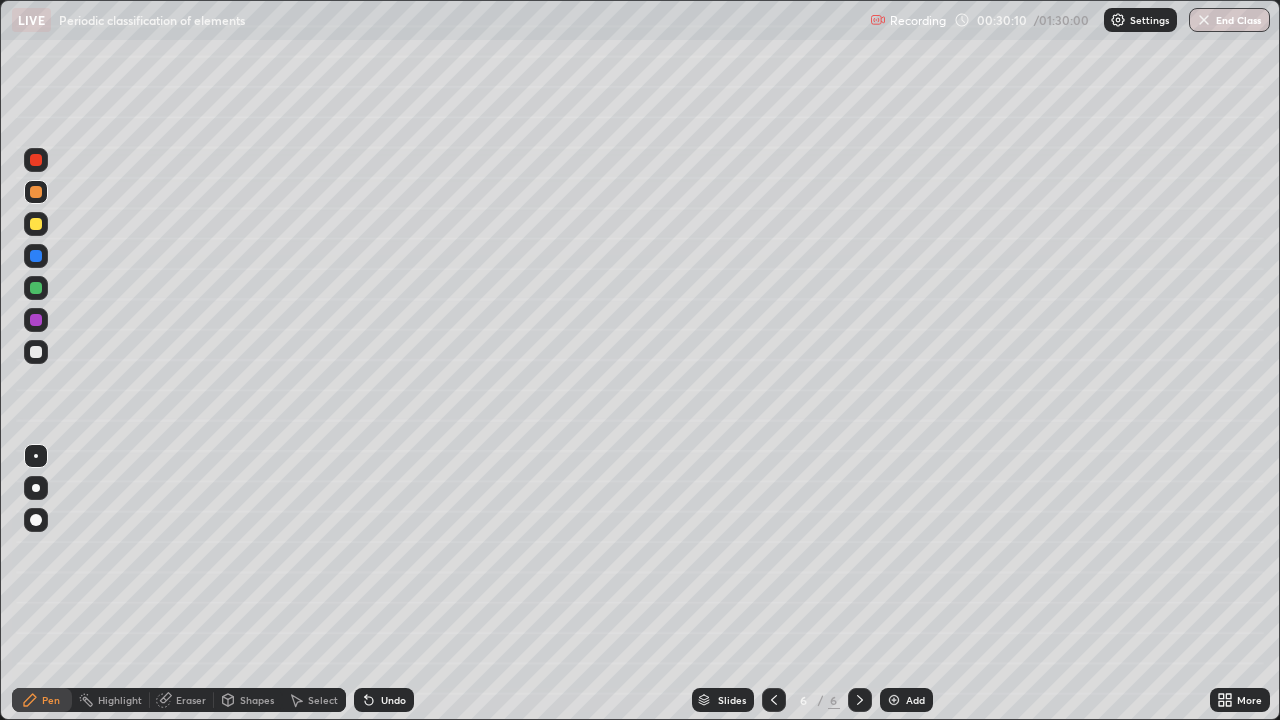 click on "Undo" at bounding box center [393, 700] 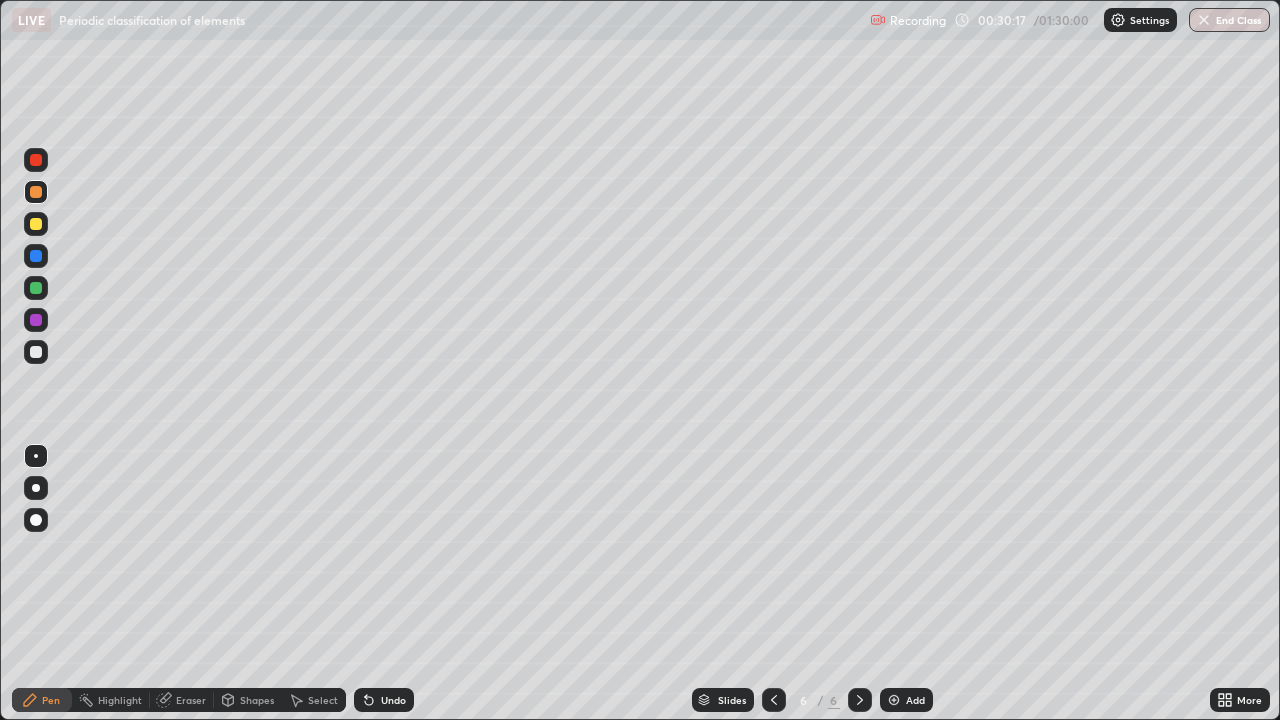 click on "Undo" at bounding box center (384, 700) 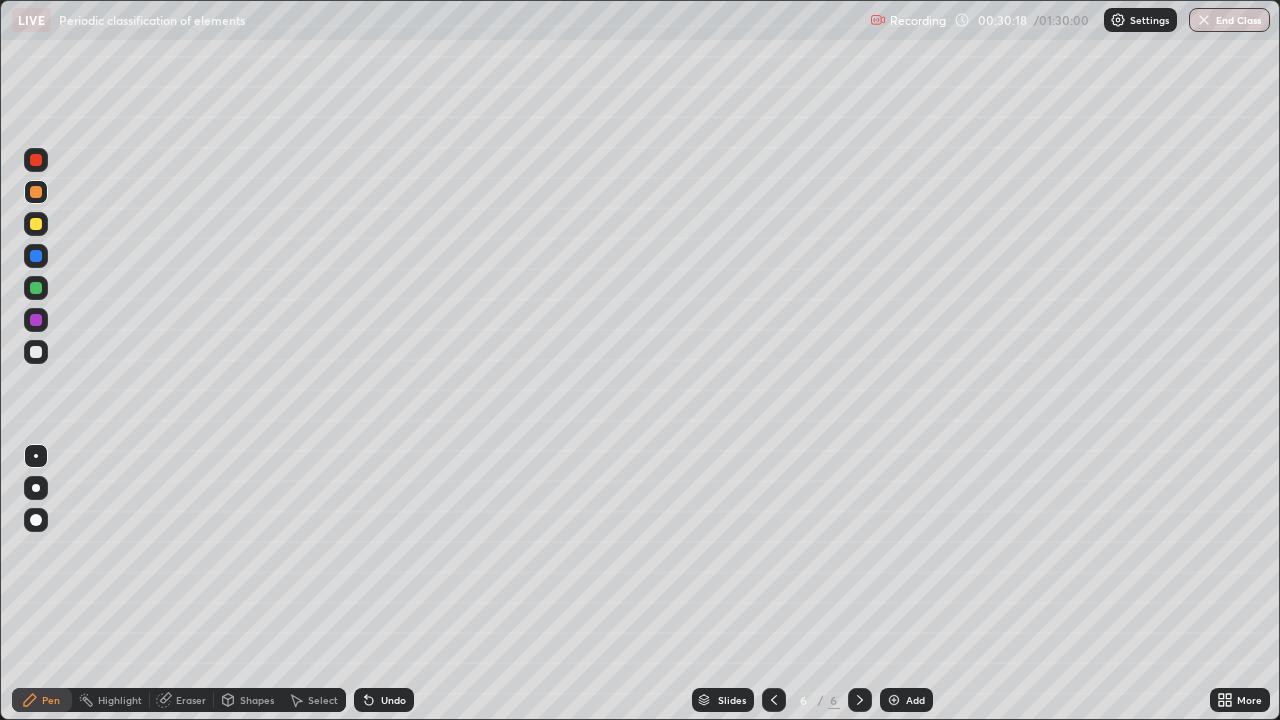 click on "Undo" at bounding box center (393, 700) 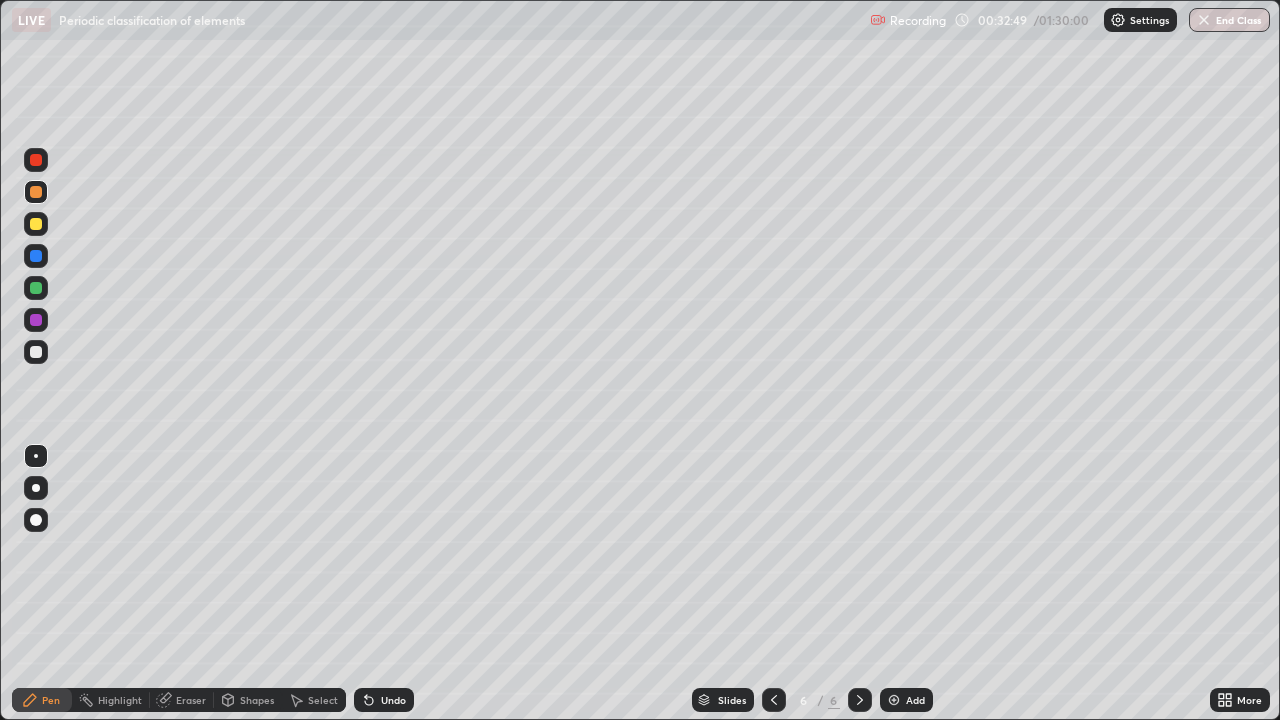 click at bounding box center (894, 700) 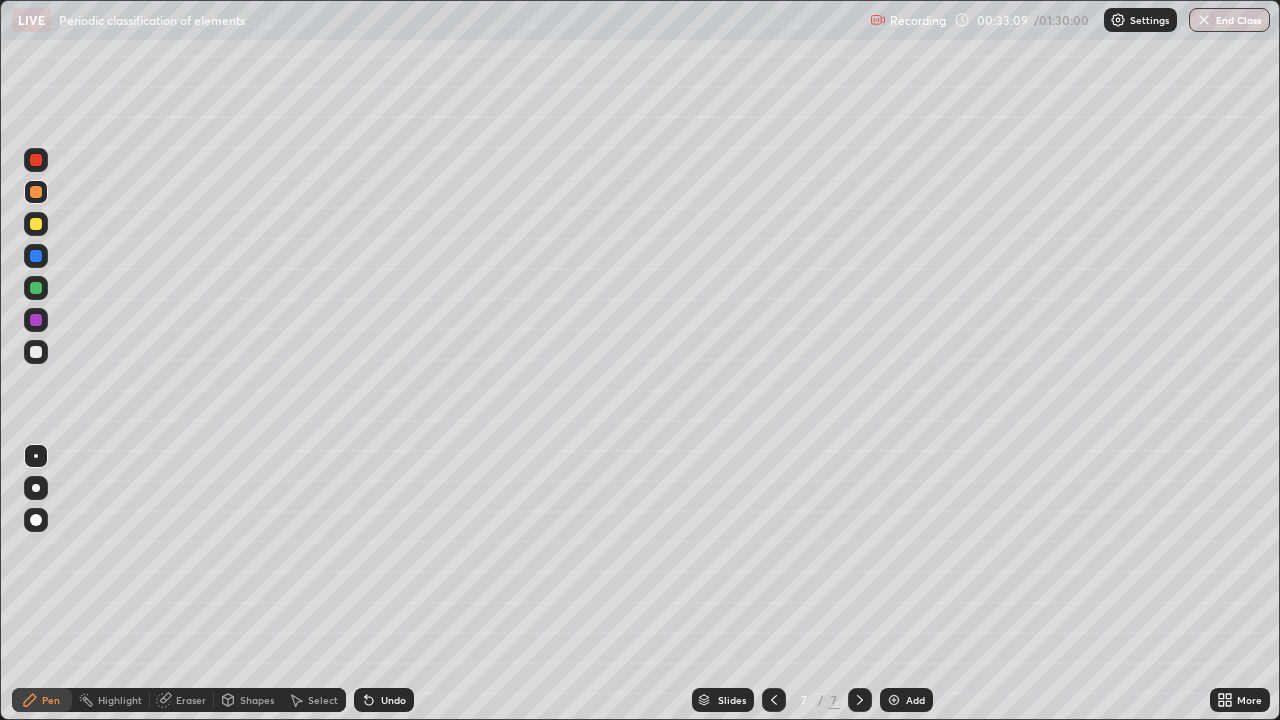 click on "Undo" at bounding box center [384, 700] 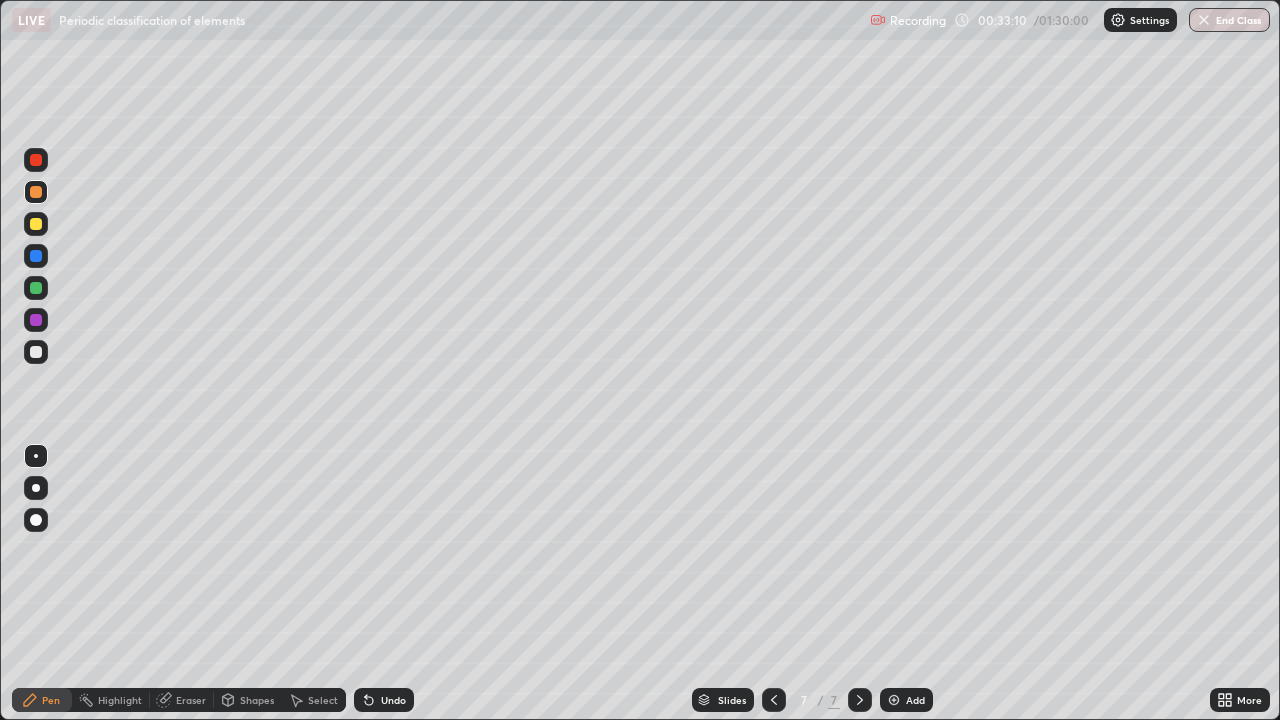 click on "Undo" at bounding box center [393, 700] 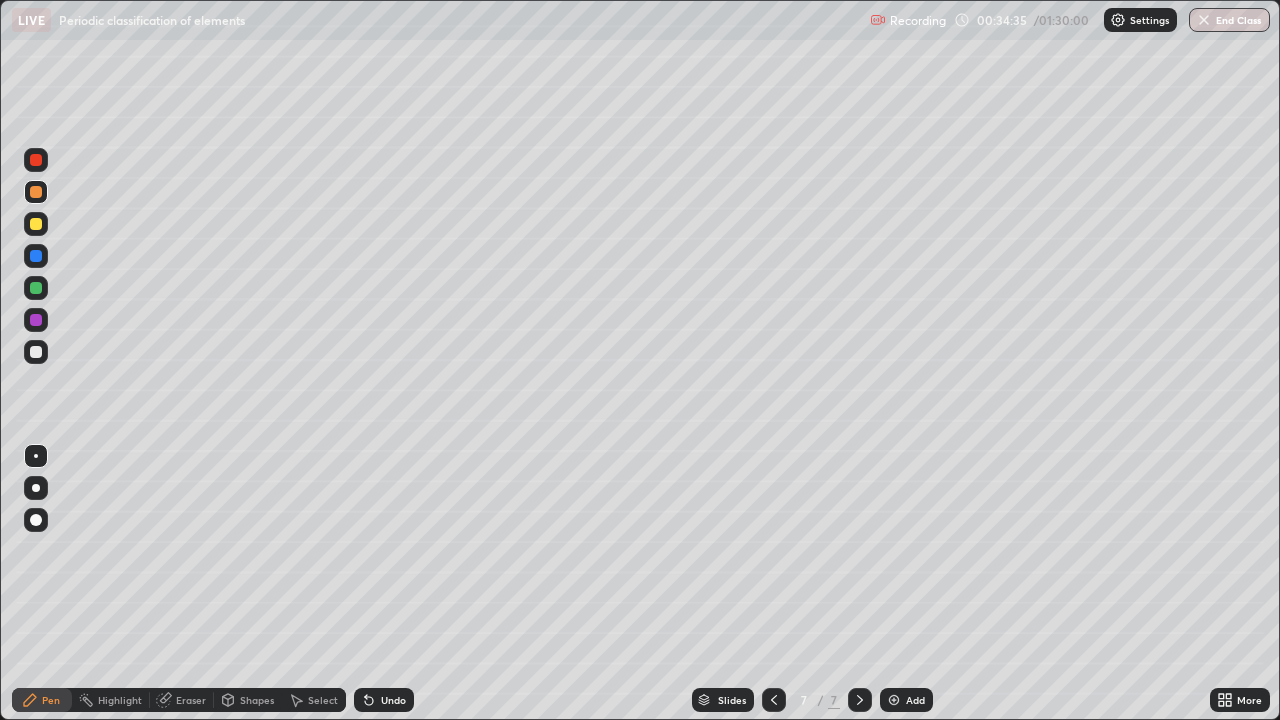 click on "Undo" at bounding box center (384, 700) 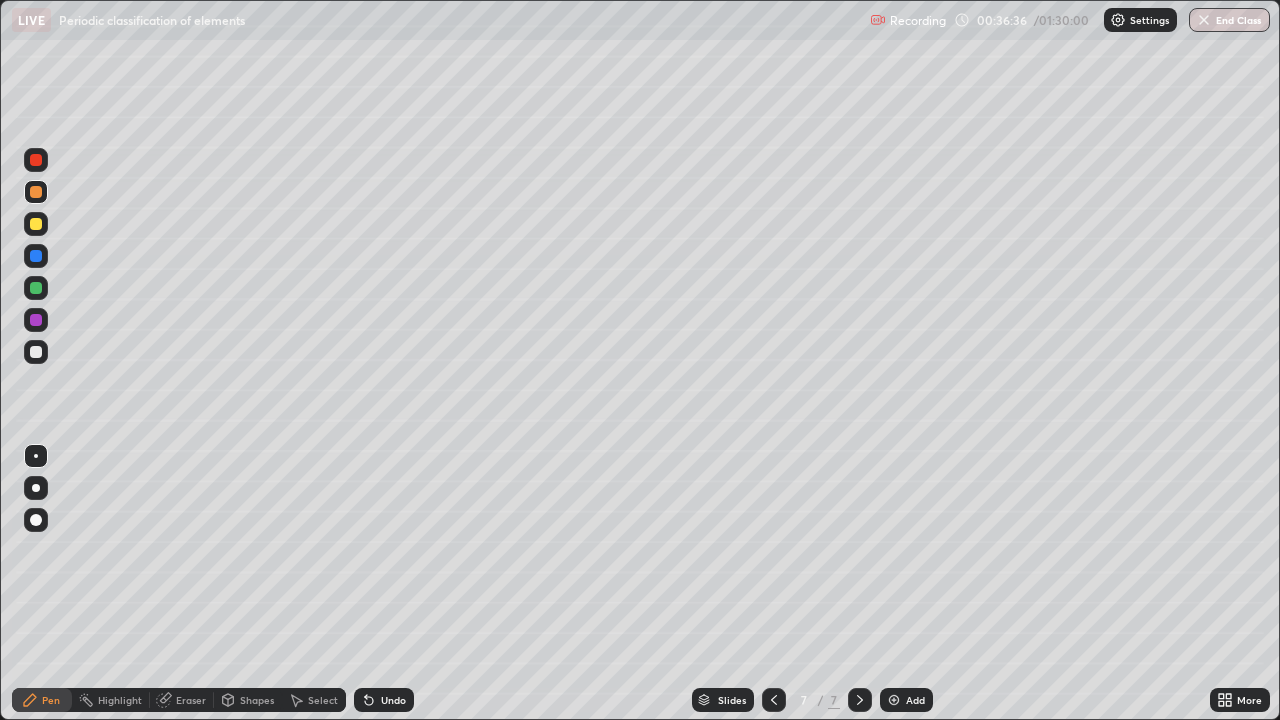 click on "Eraser" at bounding box center (191, 700) 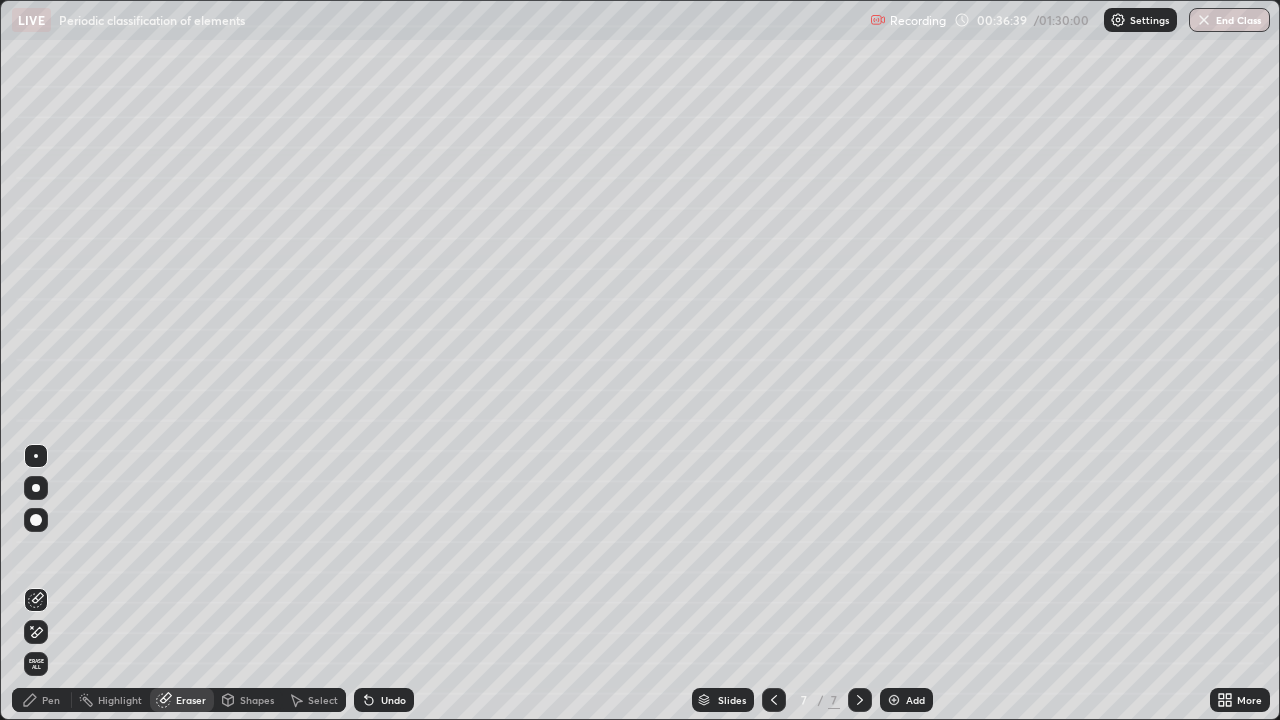 click on "Pen" at bounding box center [42, 700] 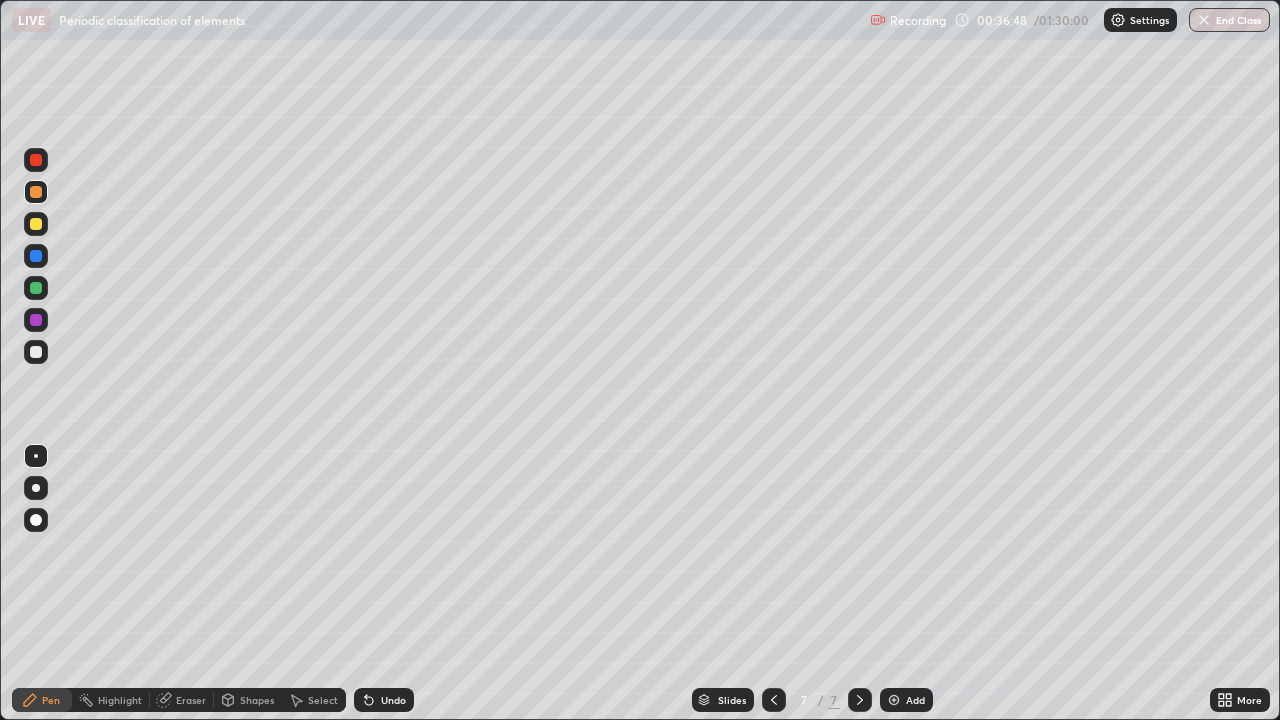 click 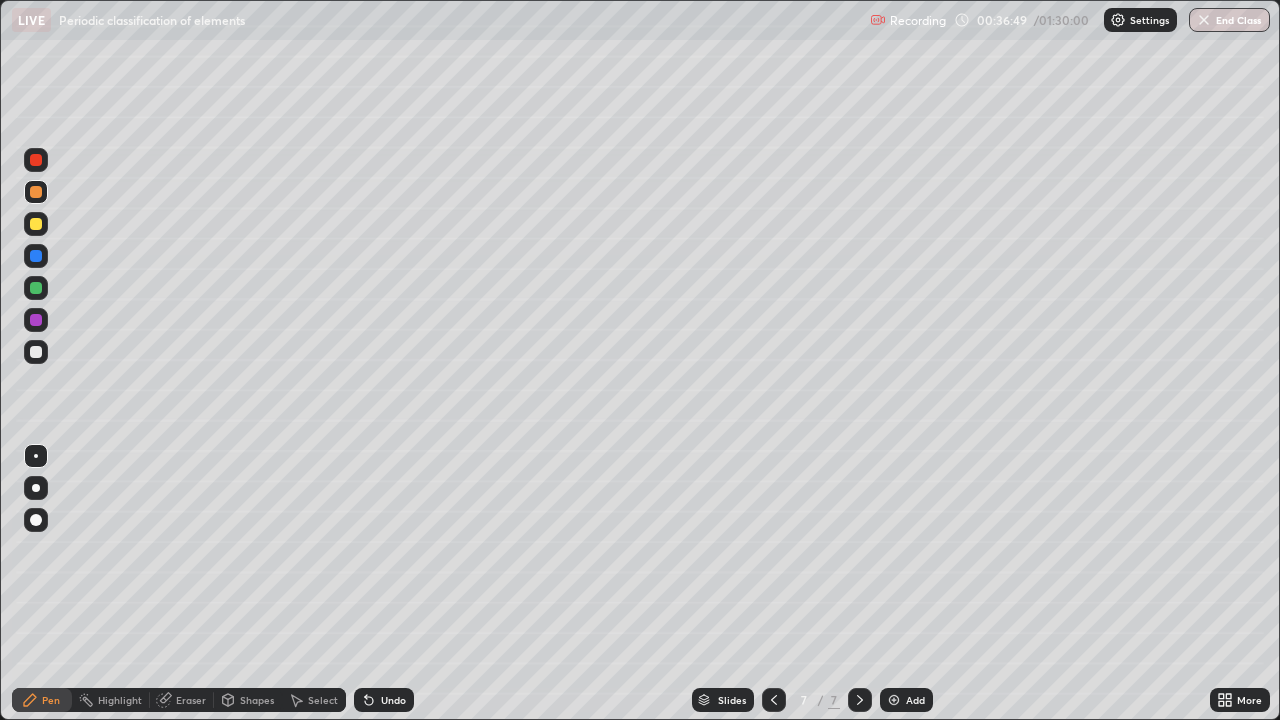 click on "Undo" at bounding box center (393, 700) 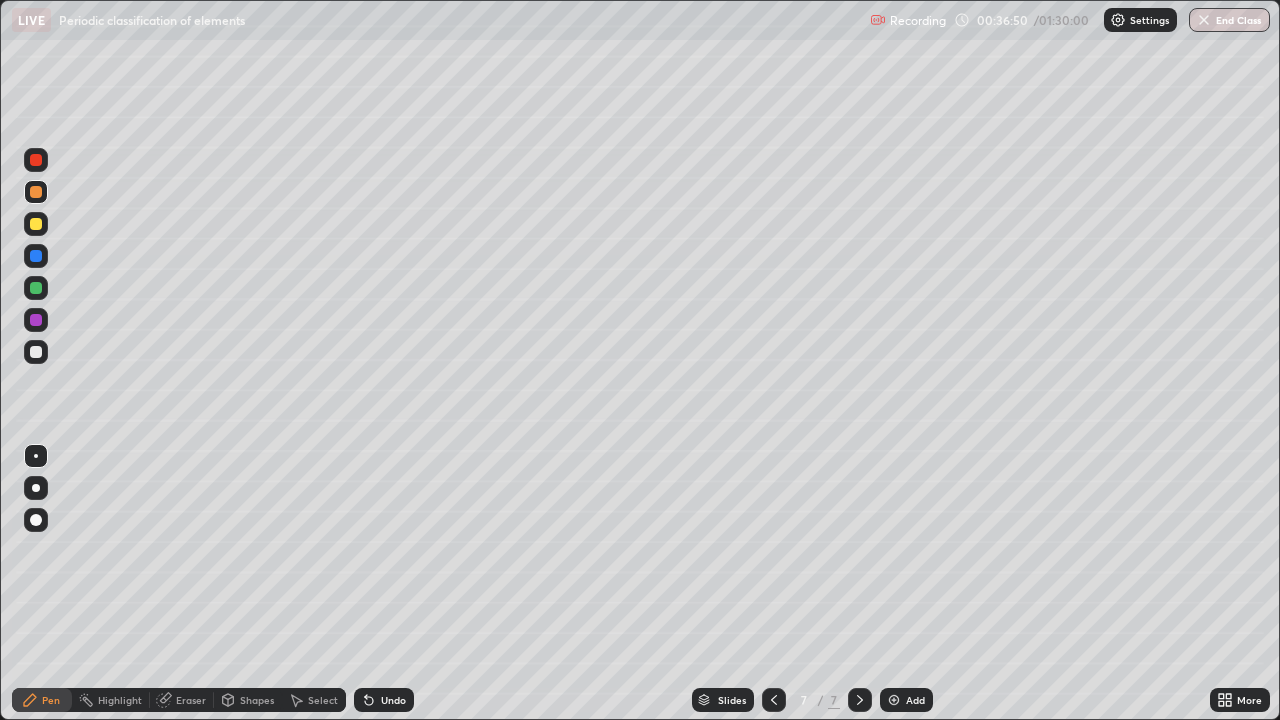 click on "Undo" at bounding box center (393, 700) 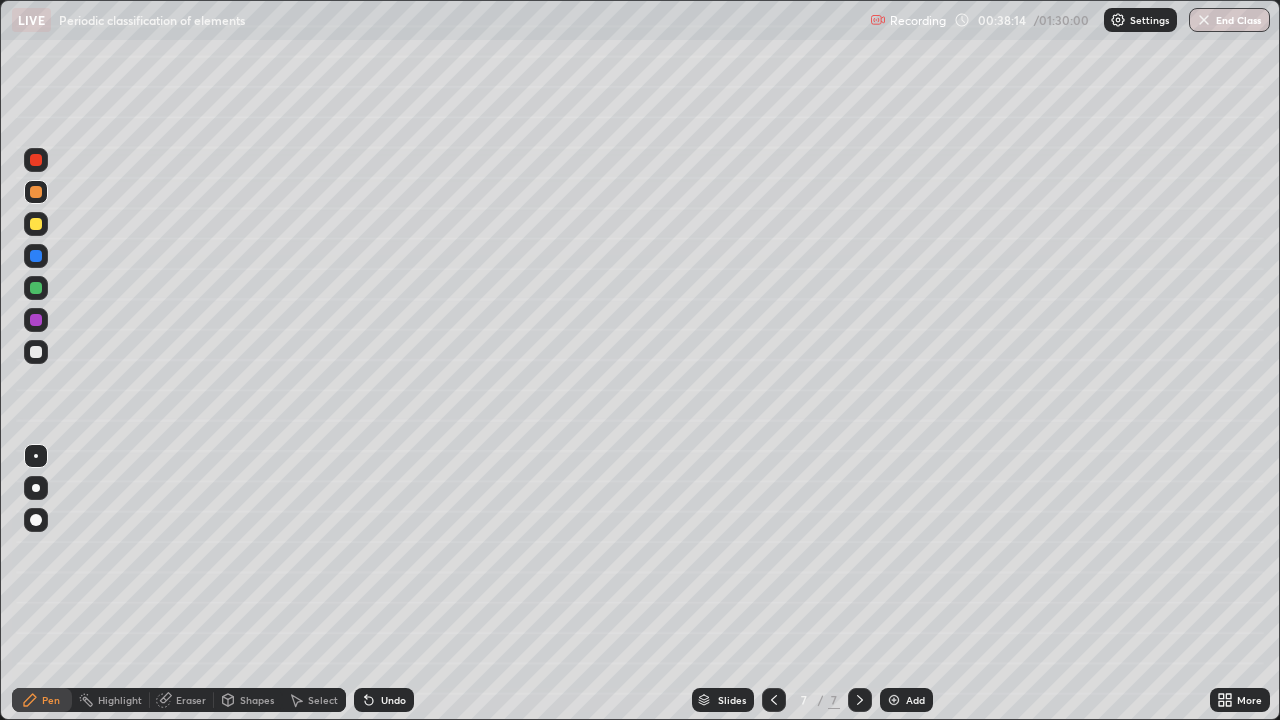 click at bounding box center (894, 700) 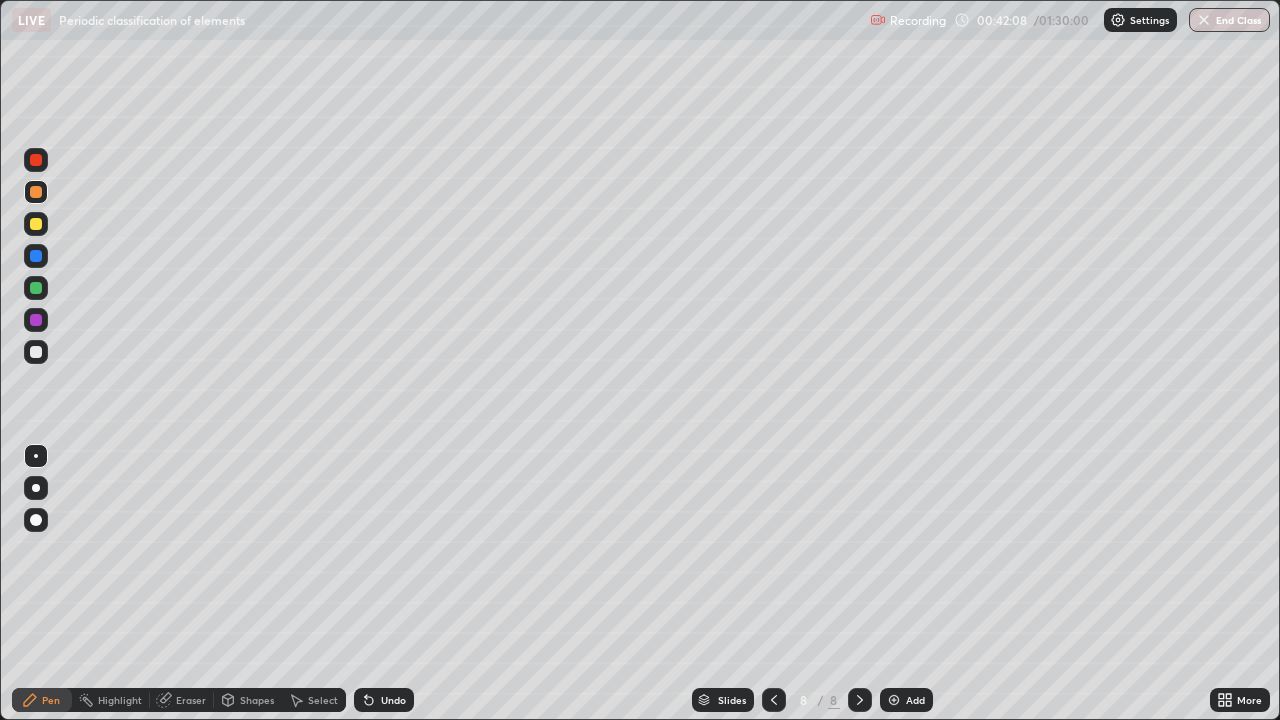 click on "Eraser" at bounding box center [191, 700] 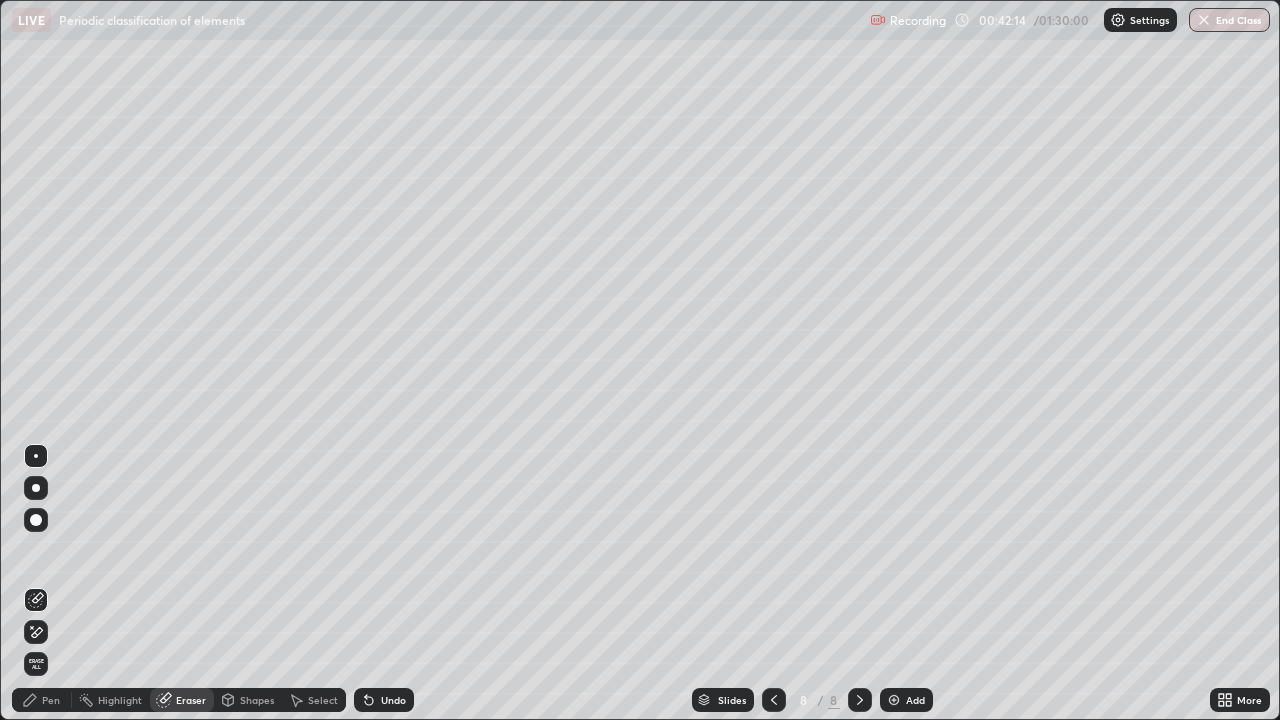 click on "Pen" at bounding box center [42, 700] 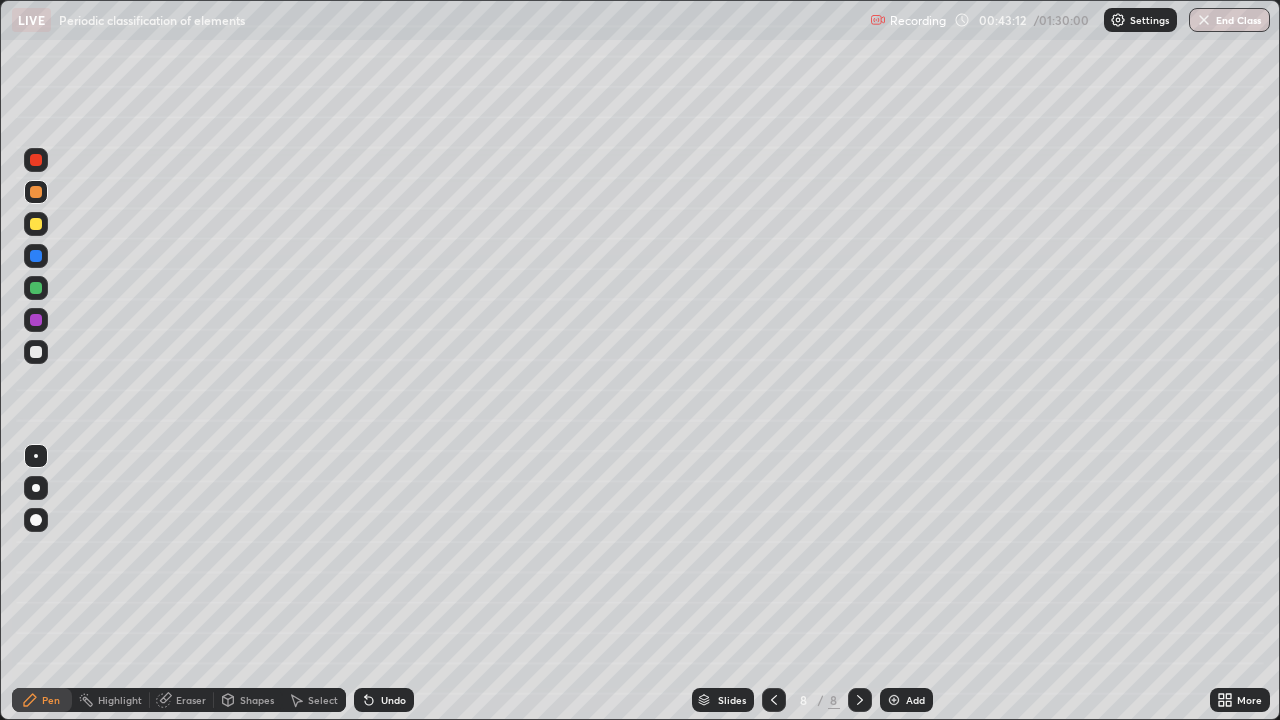 click on "Eraser" at bounding box center (191, 700) 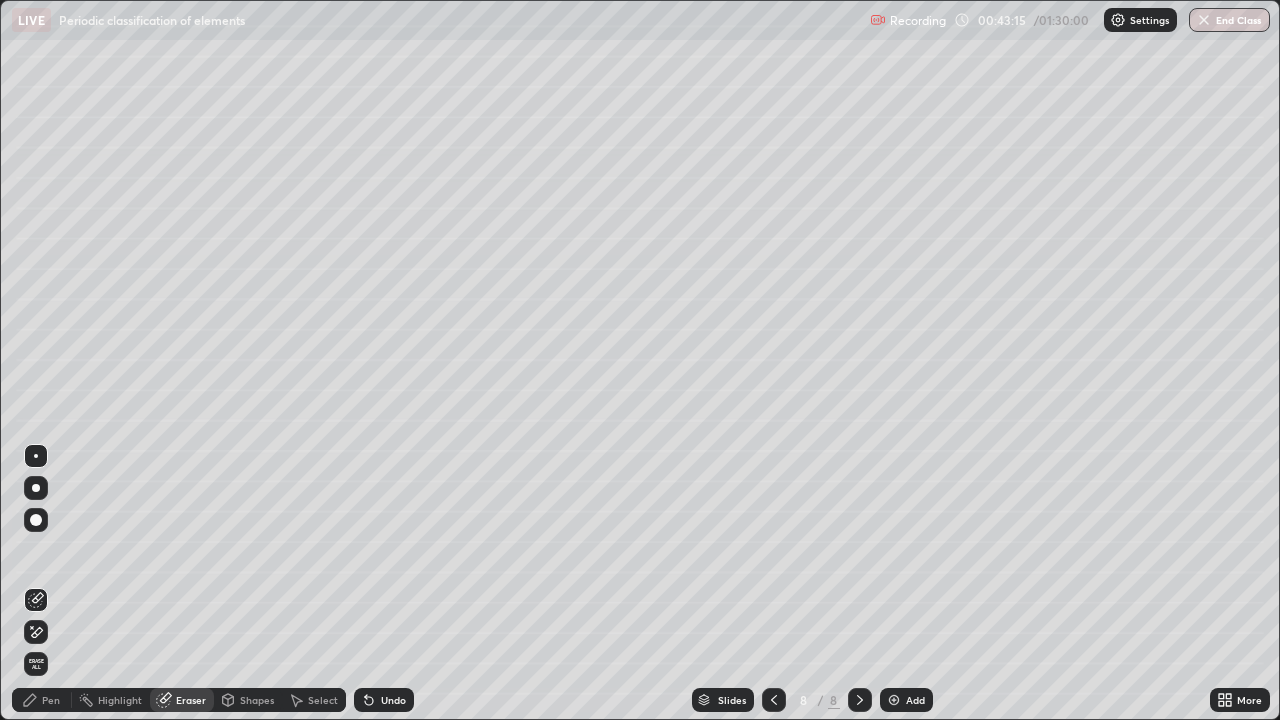 click on "Pen" at bounding box center [51, 700] 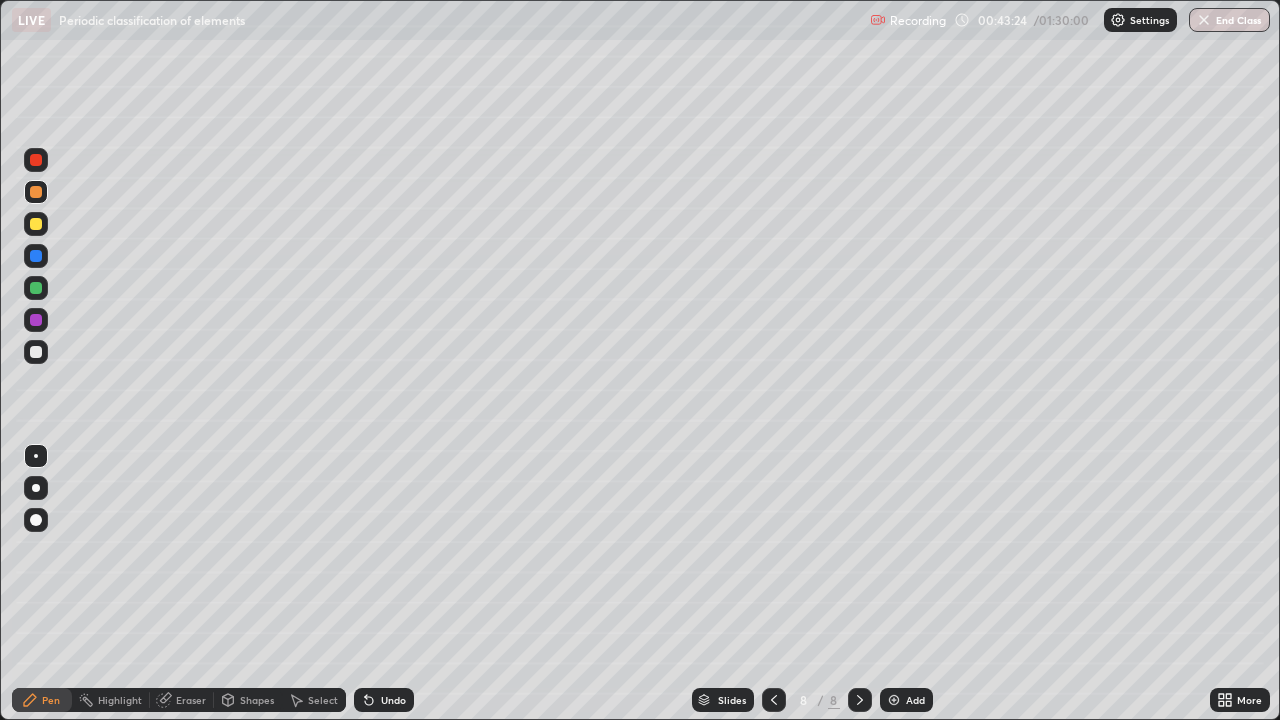 click on "Undo" at bounding box center (393, 700) 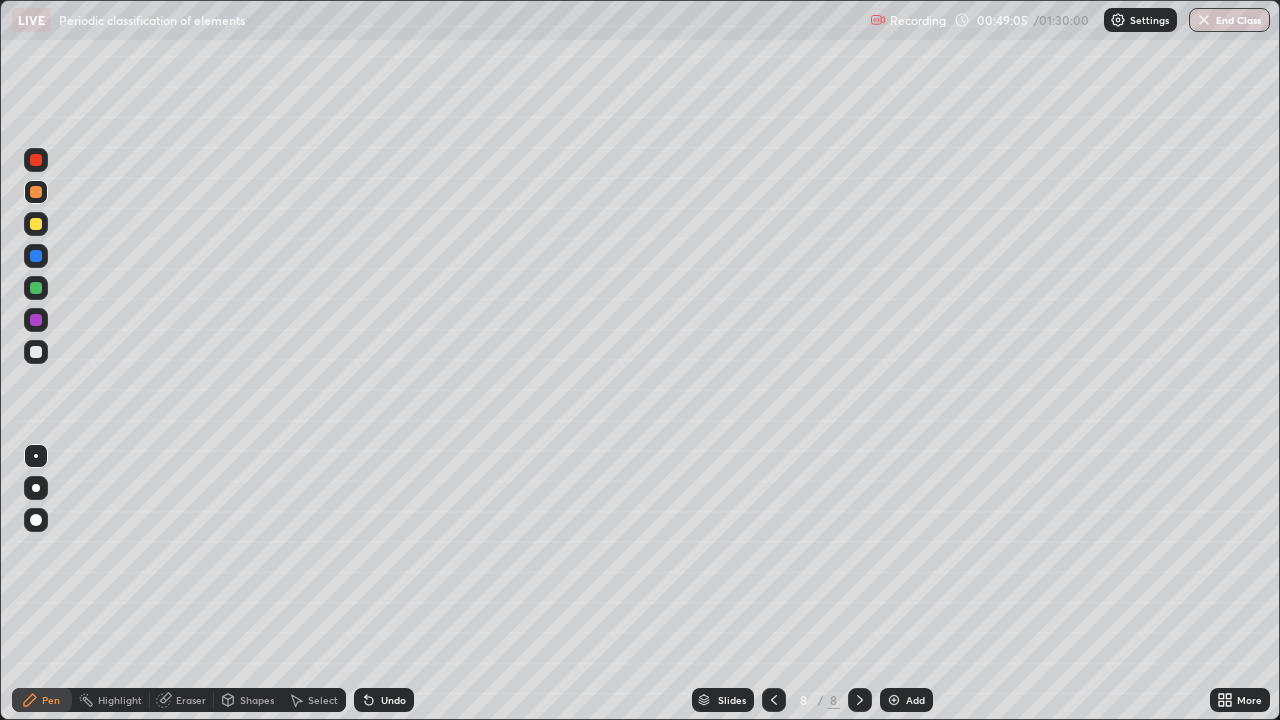 click on "Add" at bounding box center (906, 700) 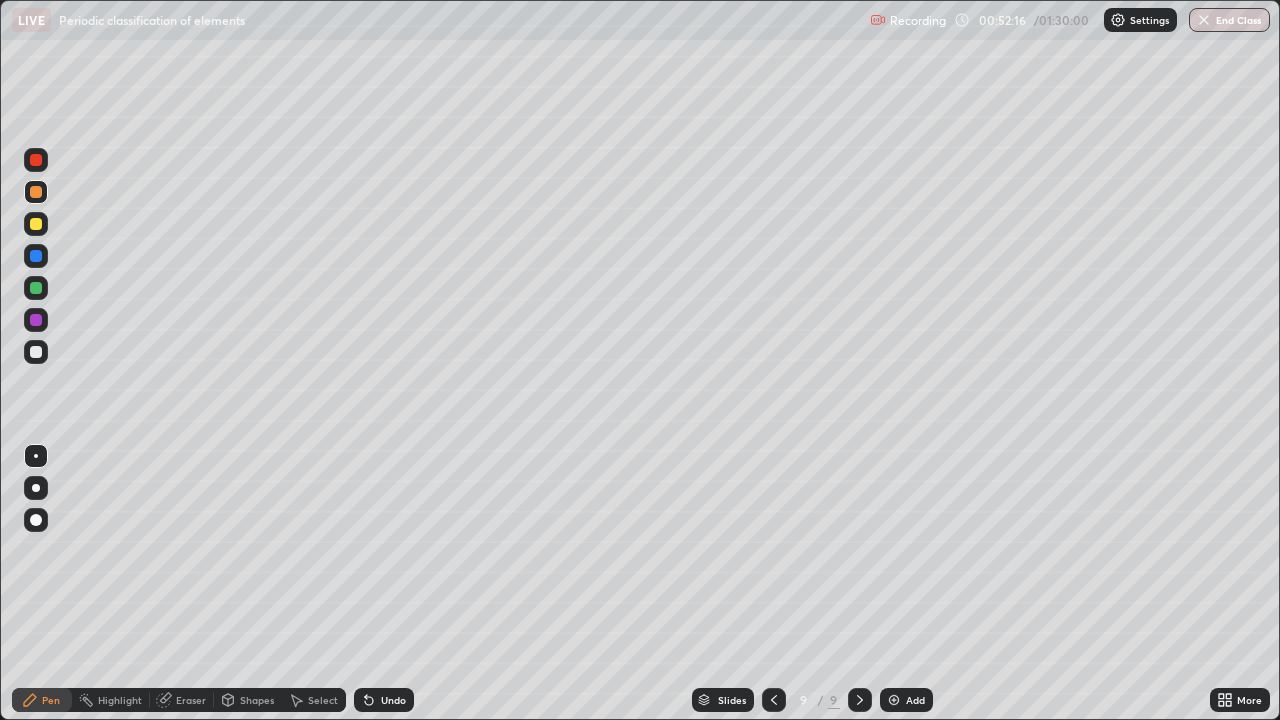 click on "Undo" at bounding box center [384, 700] 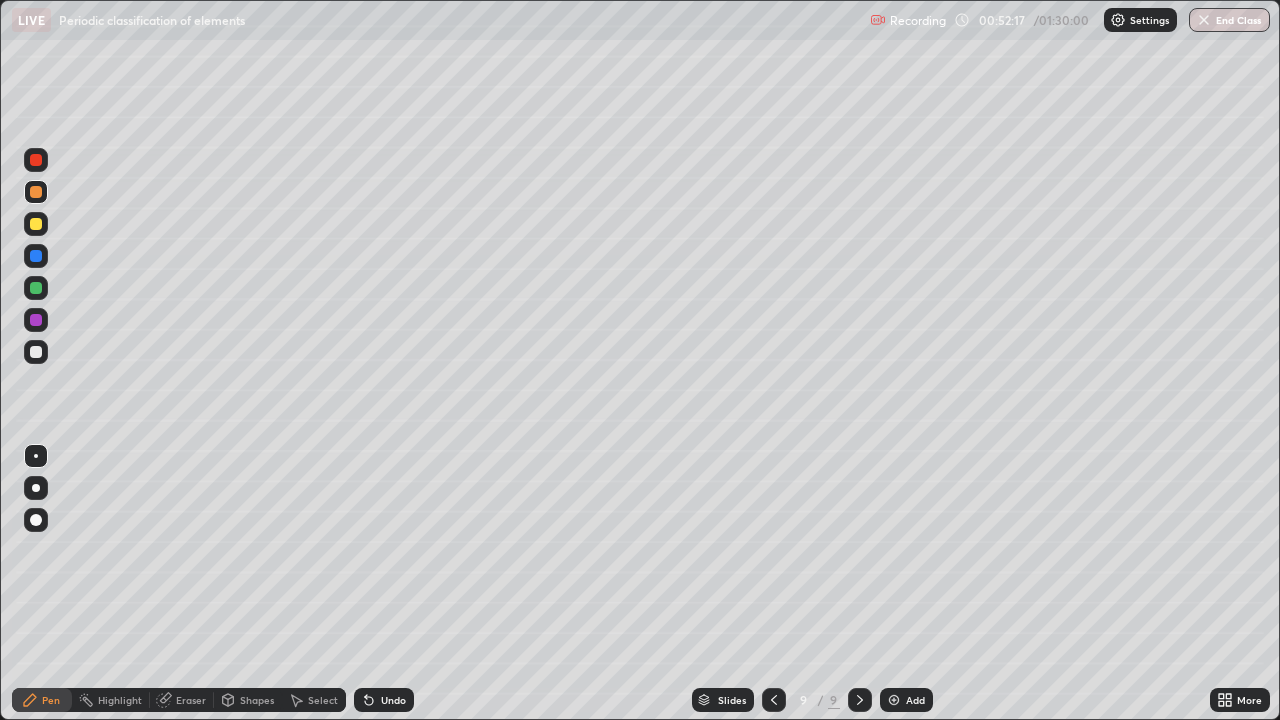 click on "Undo" at bounding box center [393, 700] 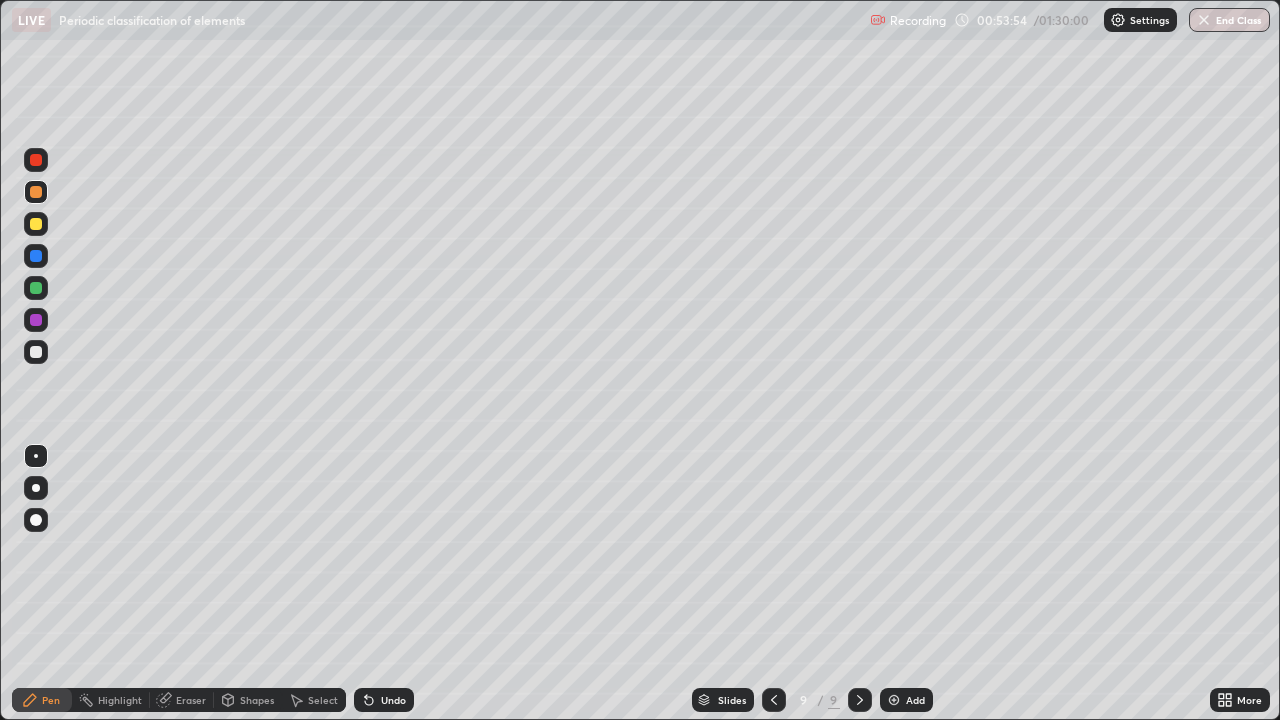 click on "Undo" at bounding box center [384, 700] 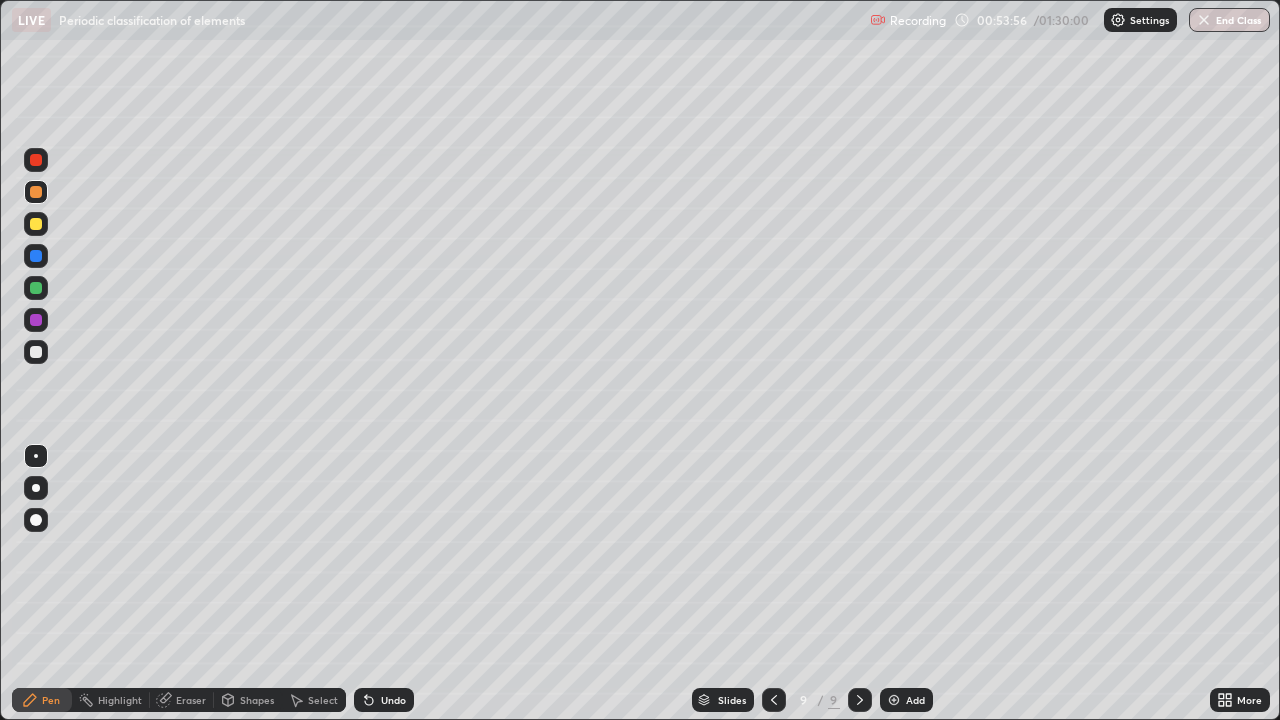click 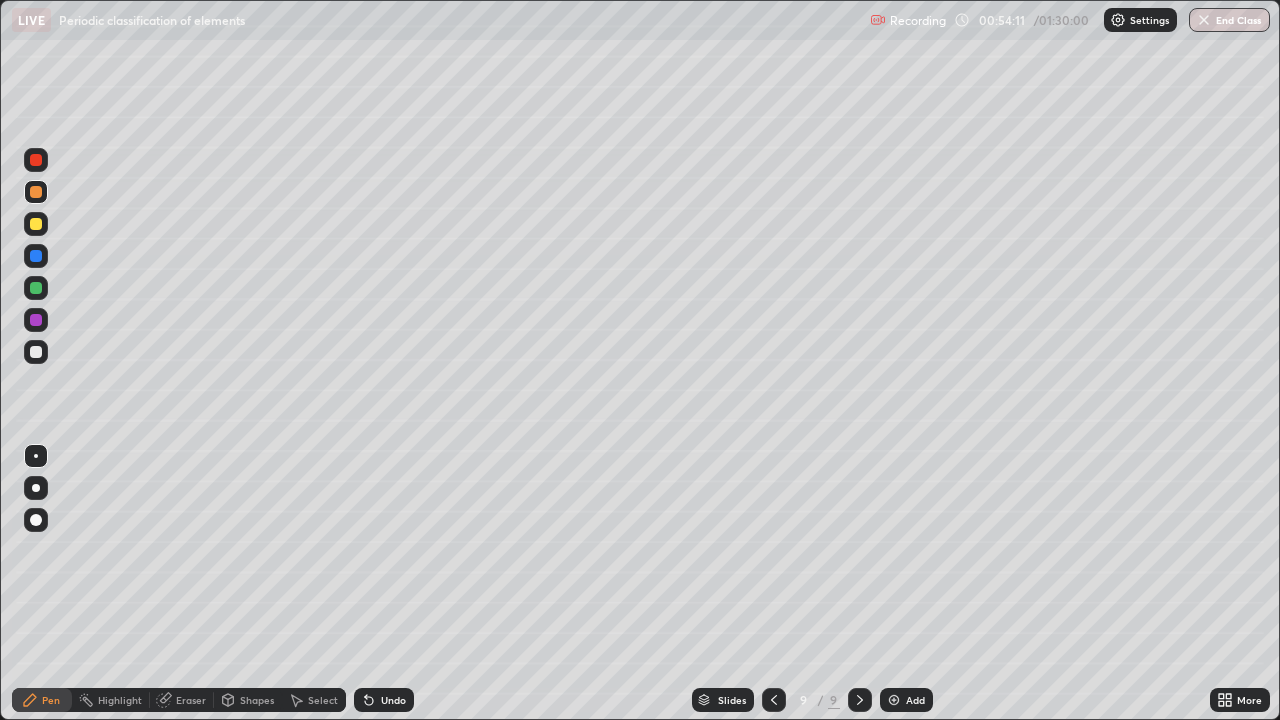 click on "Undo" at bounding box center [384, 700] 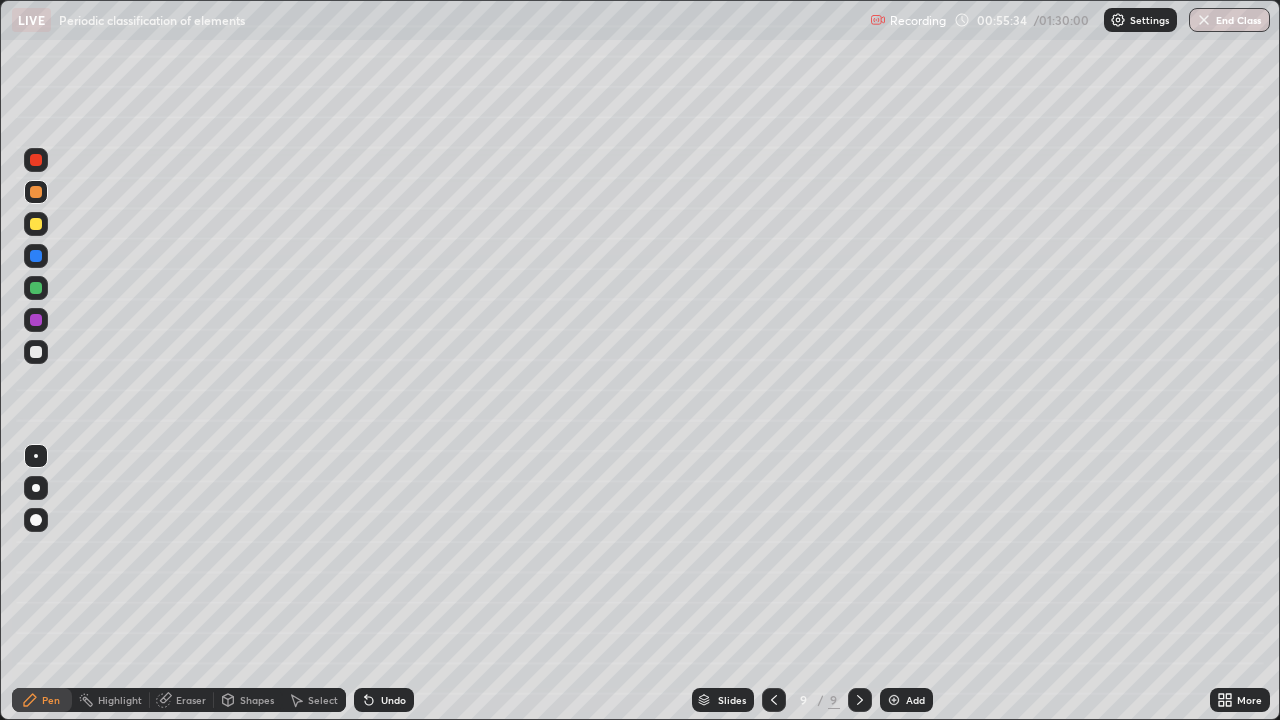 click on "Add" at bounding box center (906, 700) 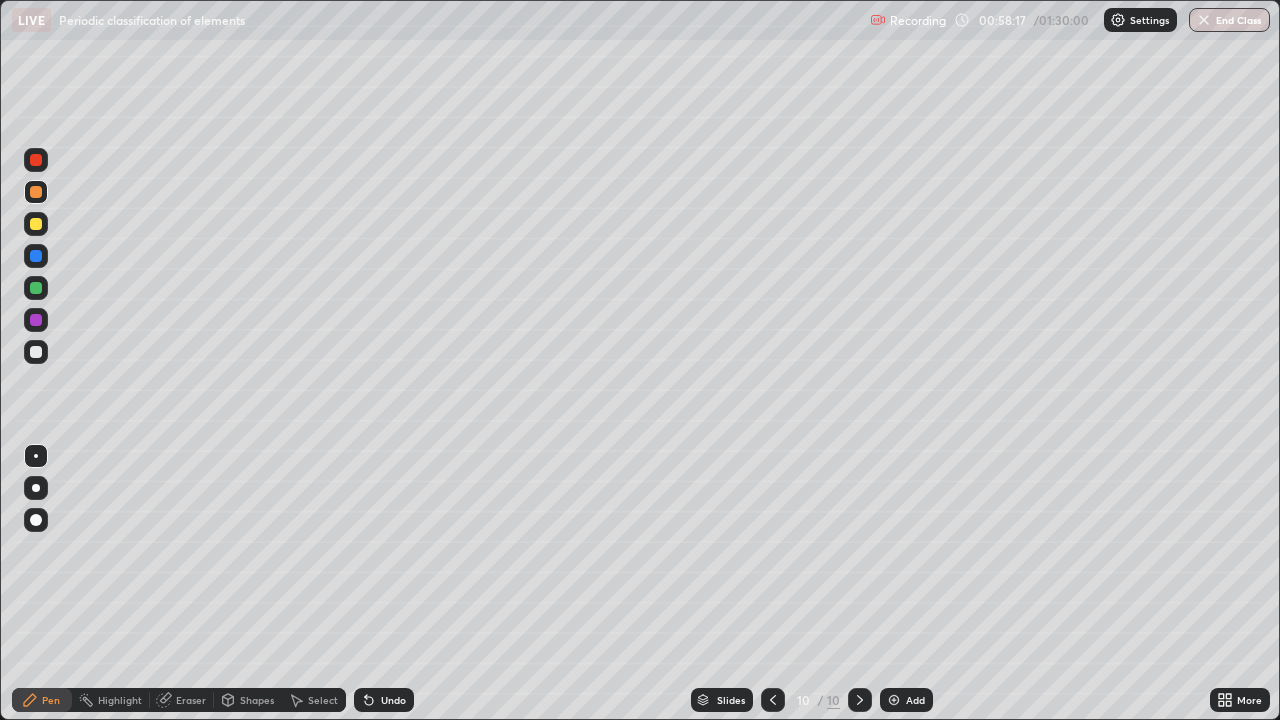 click 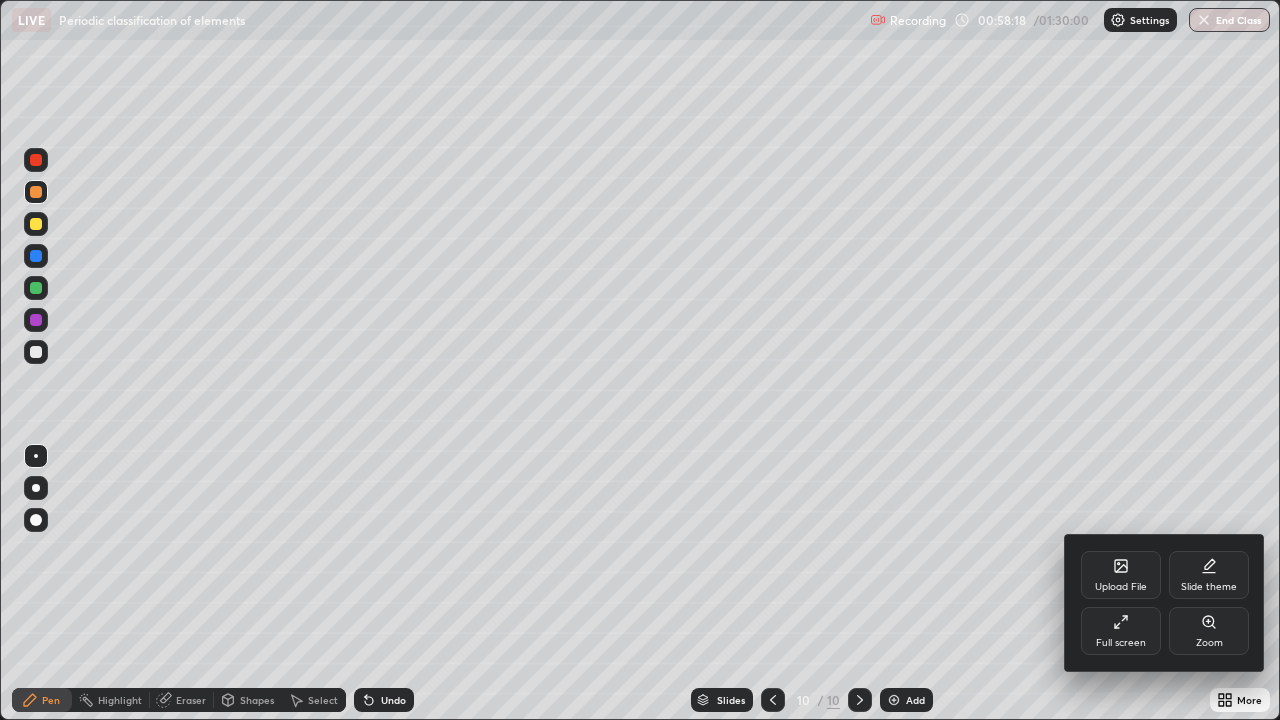 click 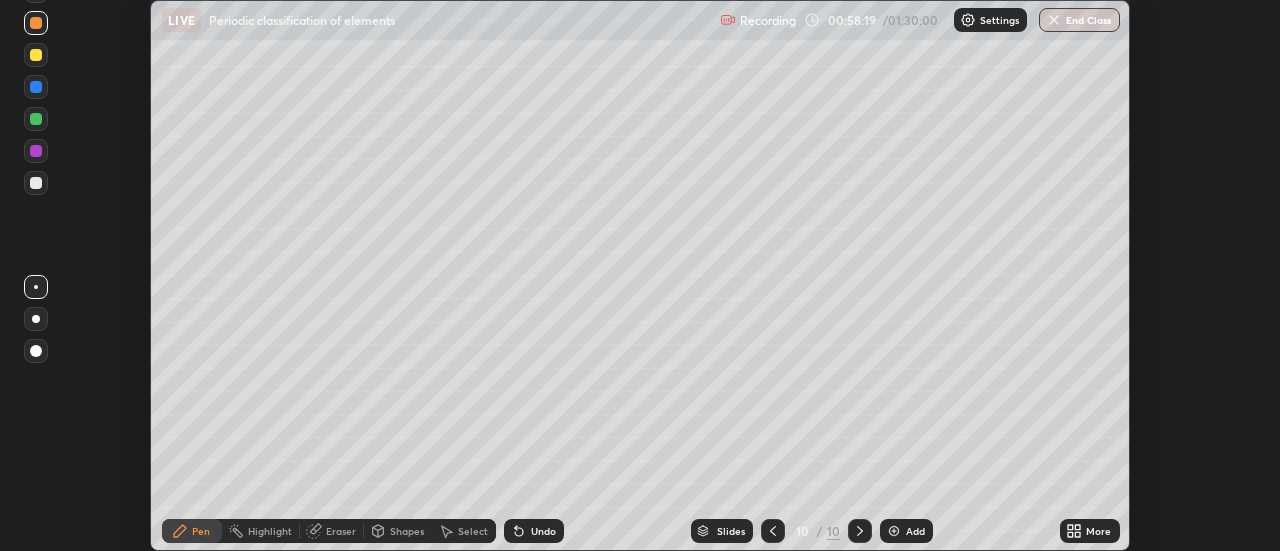scroll, scrollTop: 551, scrollLeft: 1280, axis: both 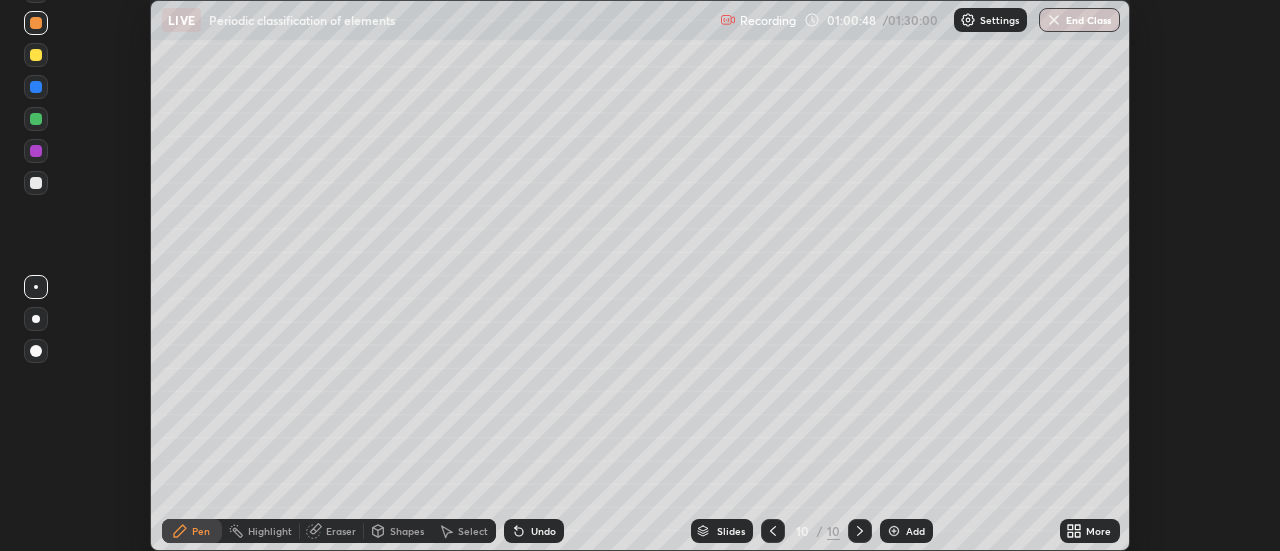 click 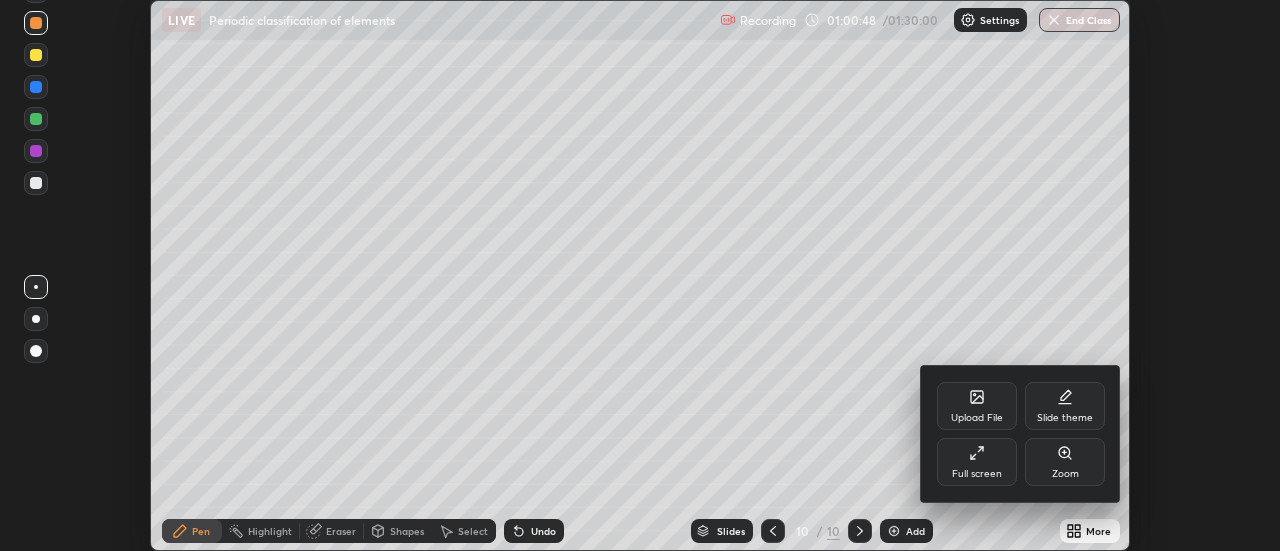 click on "Full screen" at bounding box center (977, 462) 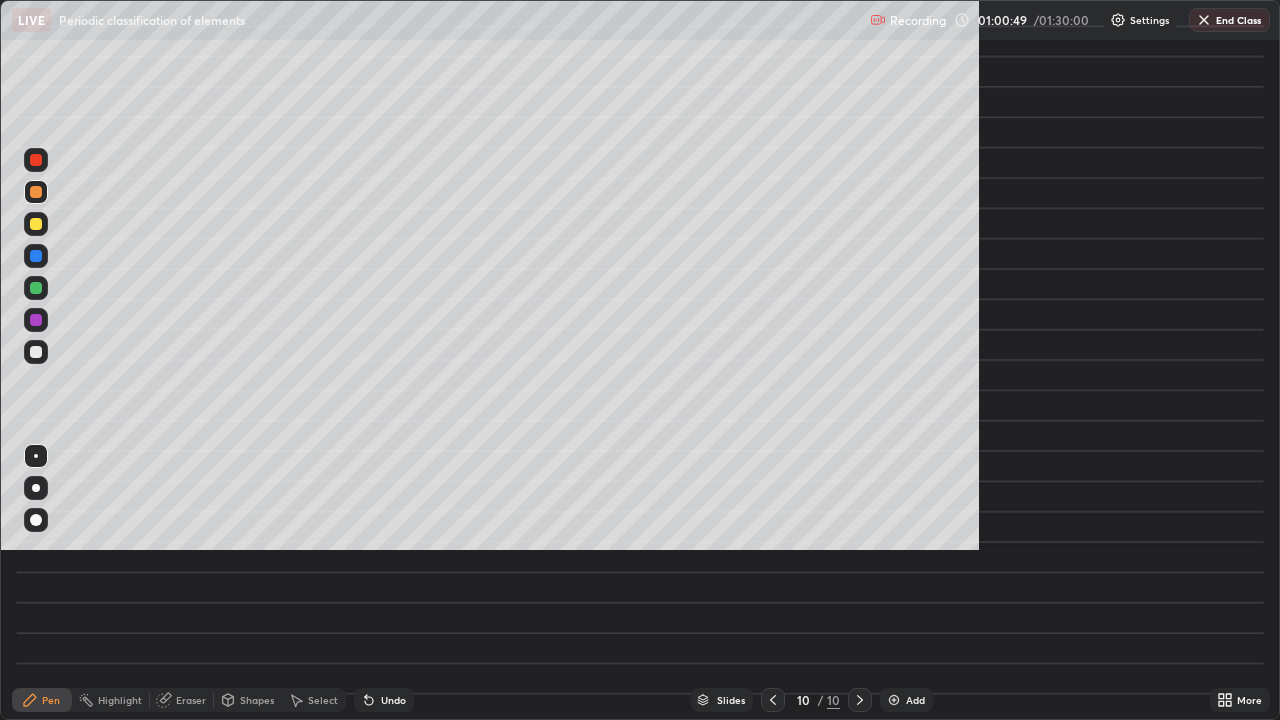 scroll, scrollTop: 99280, scrollLeft: 98720, axis: both 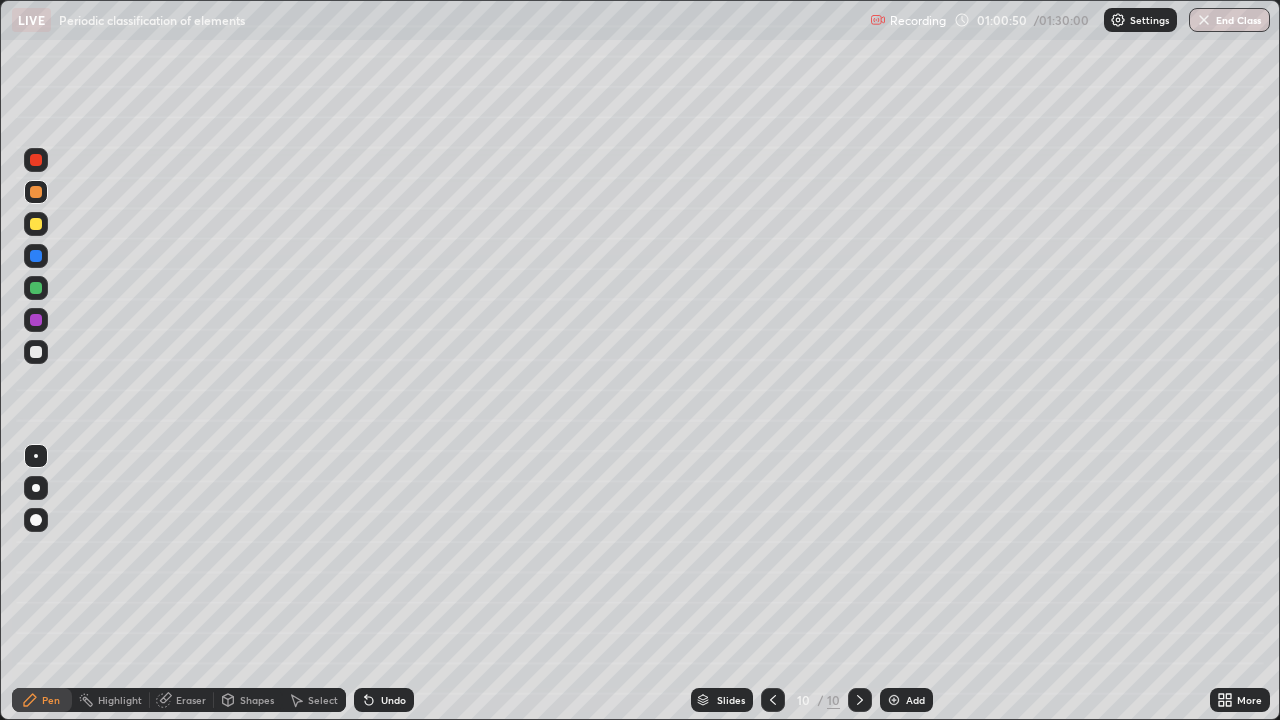 click on "Add" at bounding box center [915, 700] 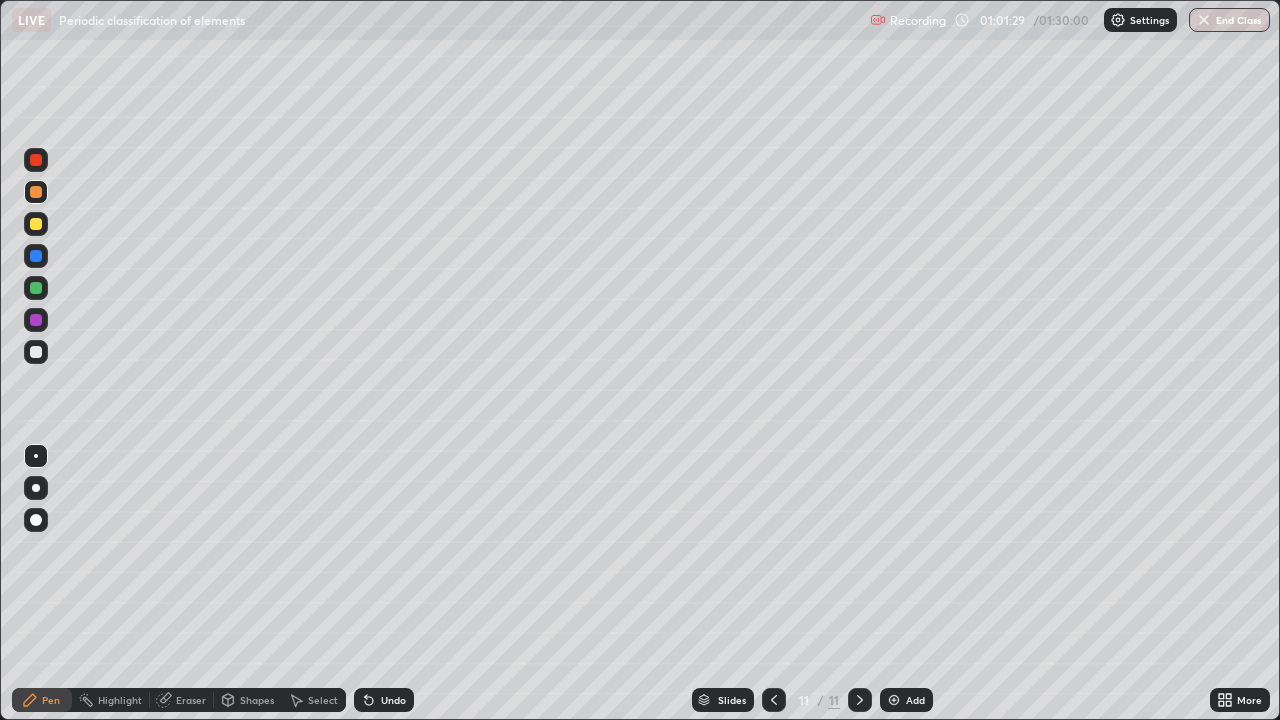 click on "Undo" at bounding box center (384, 700) 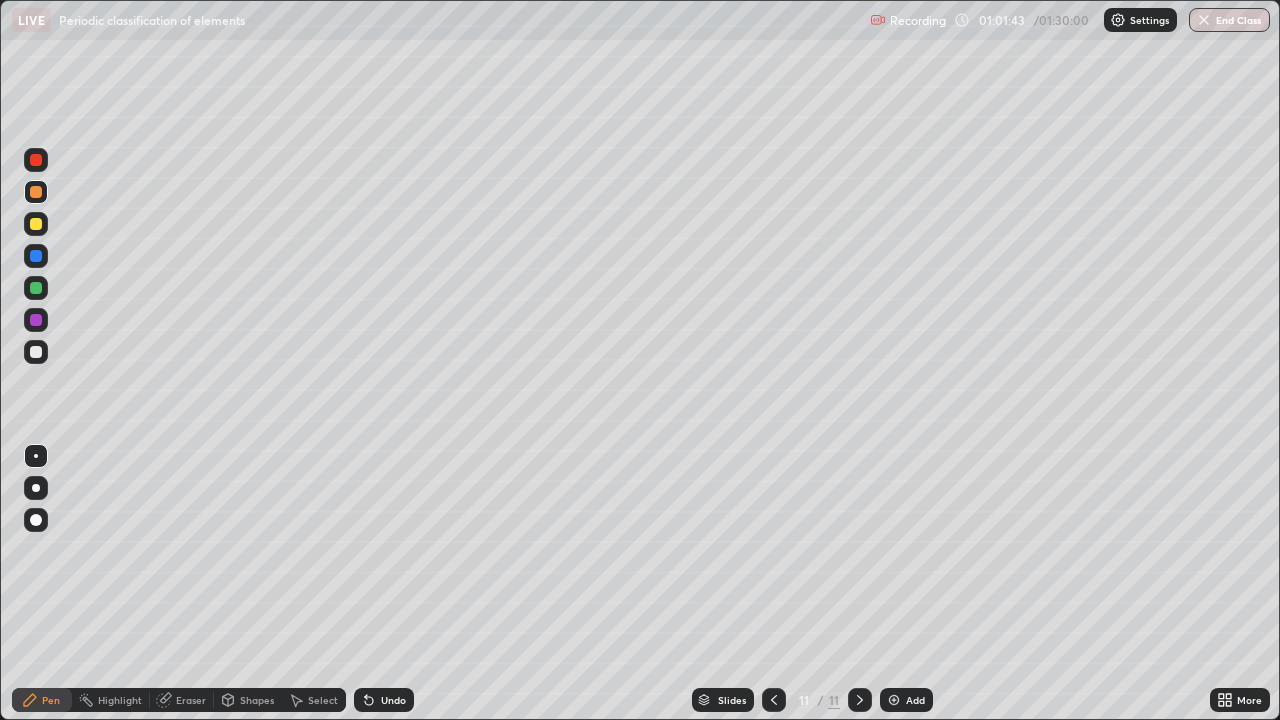 click on "Undo" at bounding box center (393, 700) 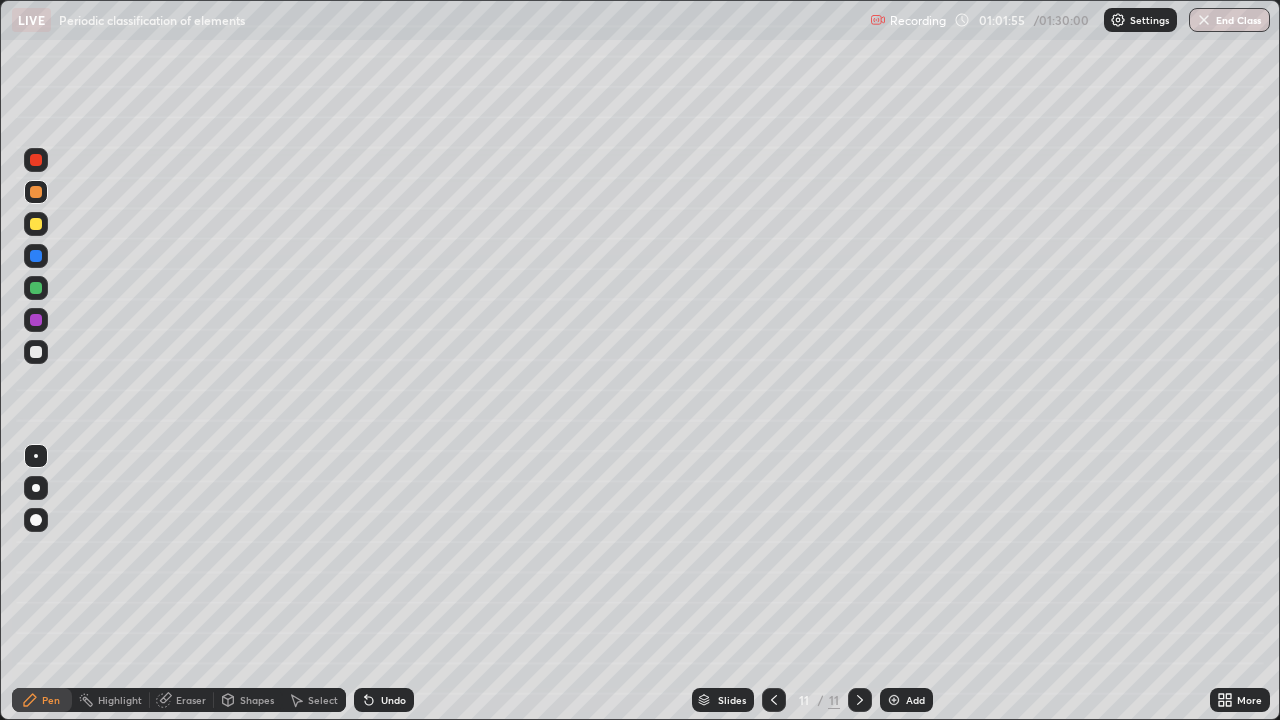 click at bounding box center [36, 256] 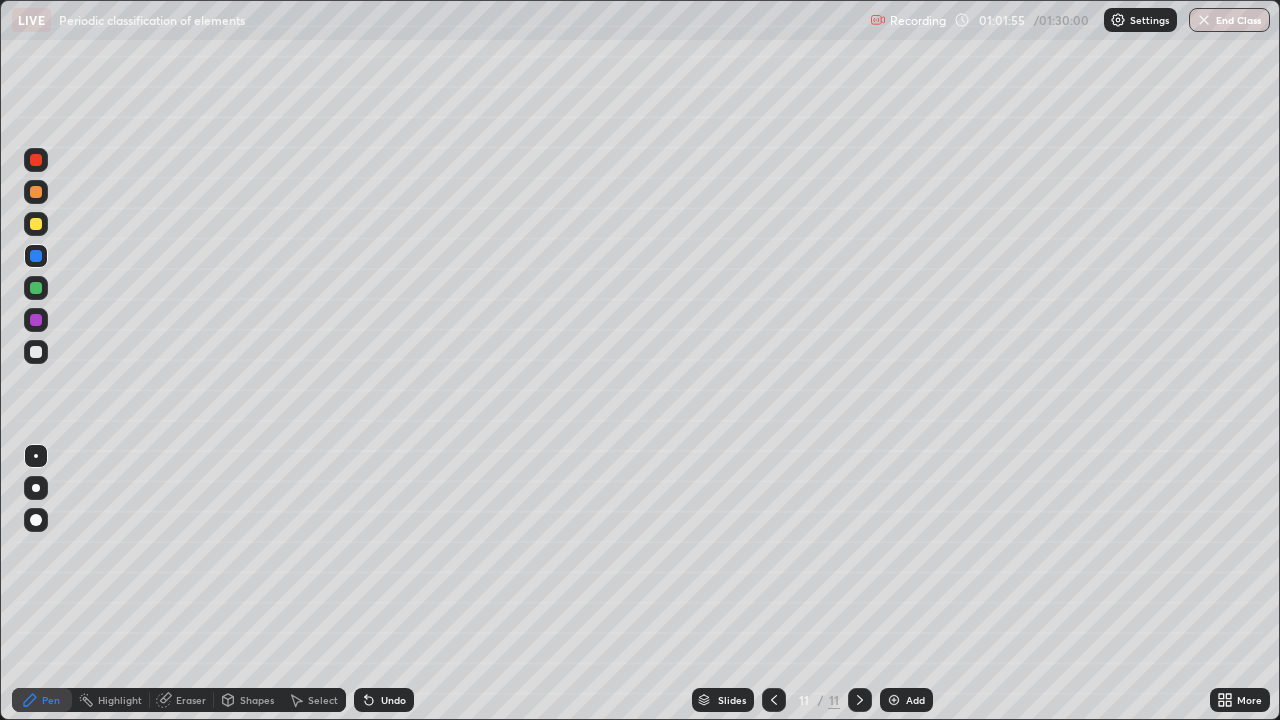 click at bounding box center [36, 256] 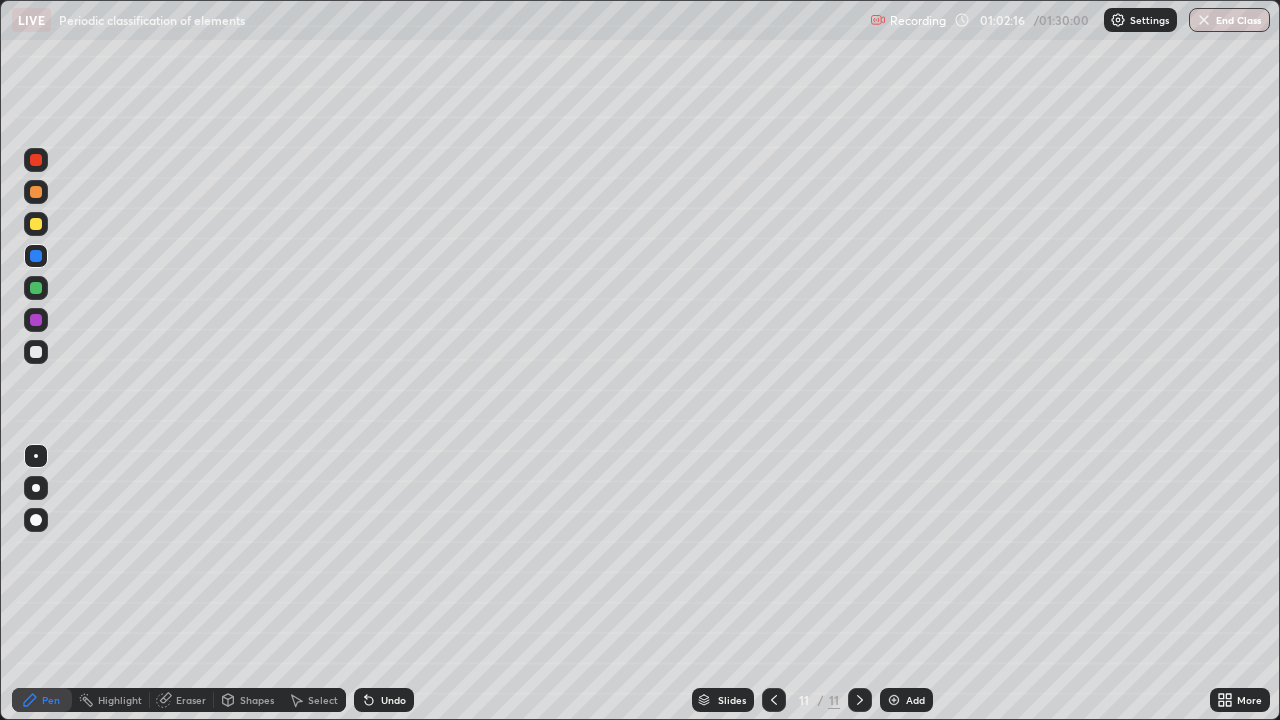 click at bounding box center [36, 320] 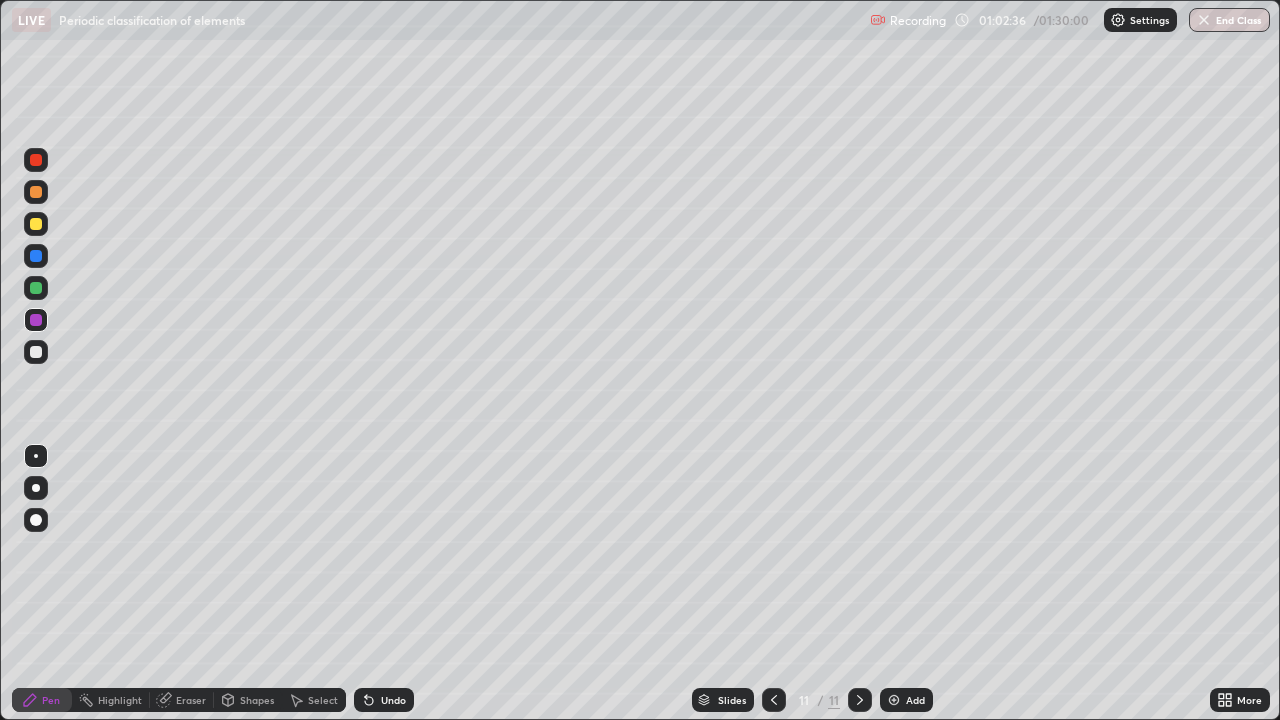 click on "Undo" at bounding box center [393, 700] 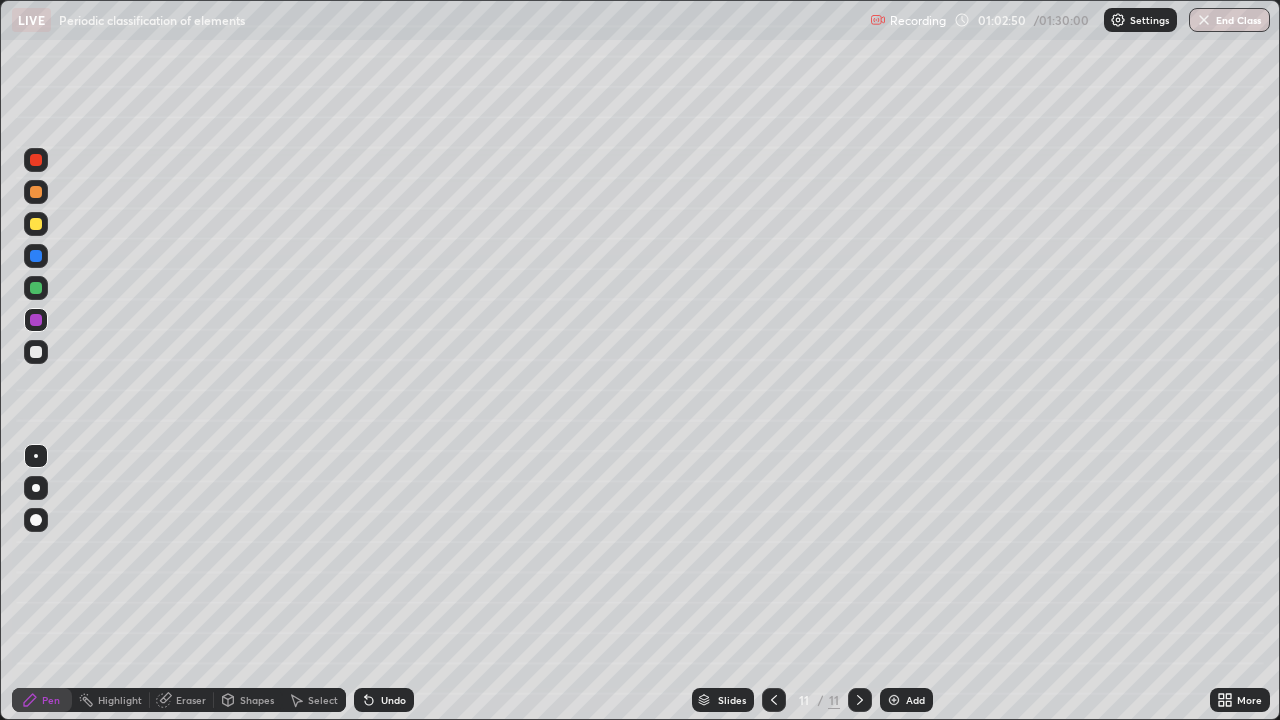 click on "Undo" at bounding box center (384, 700) 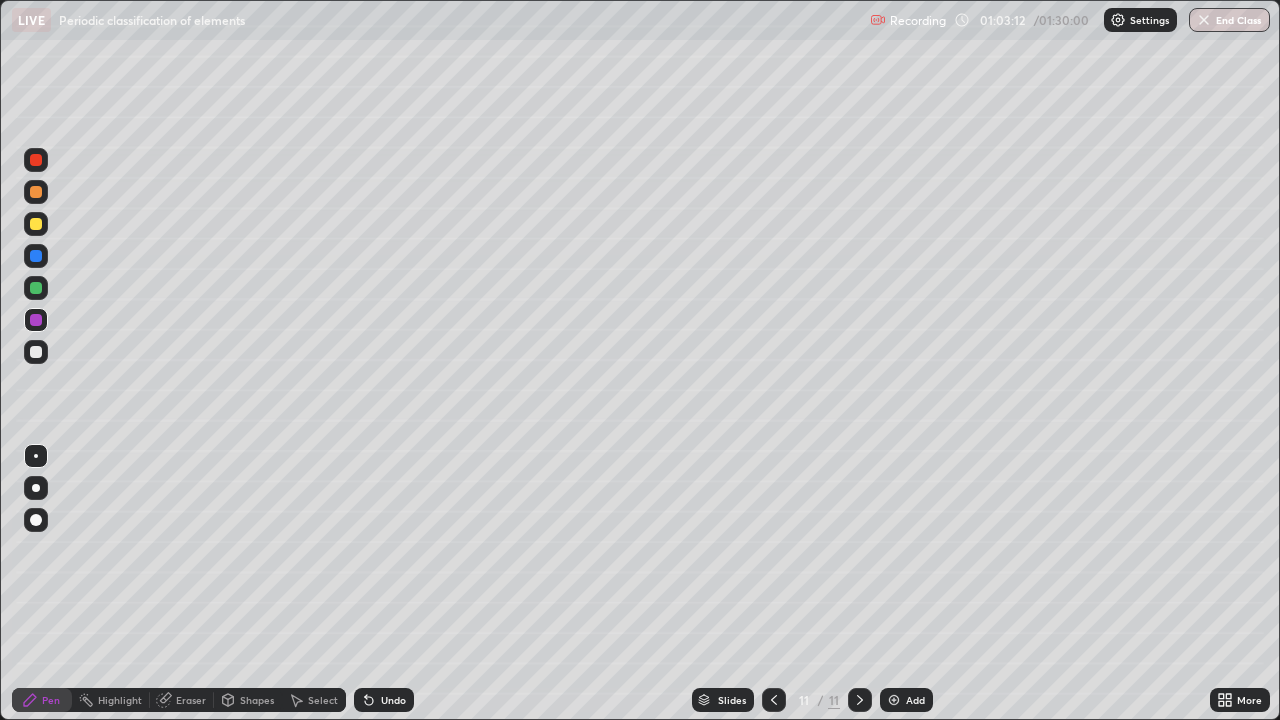 click at bounding box center (36, 288) 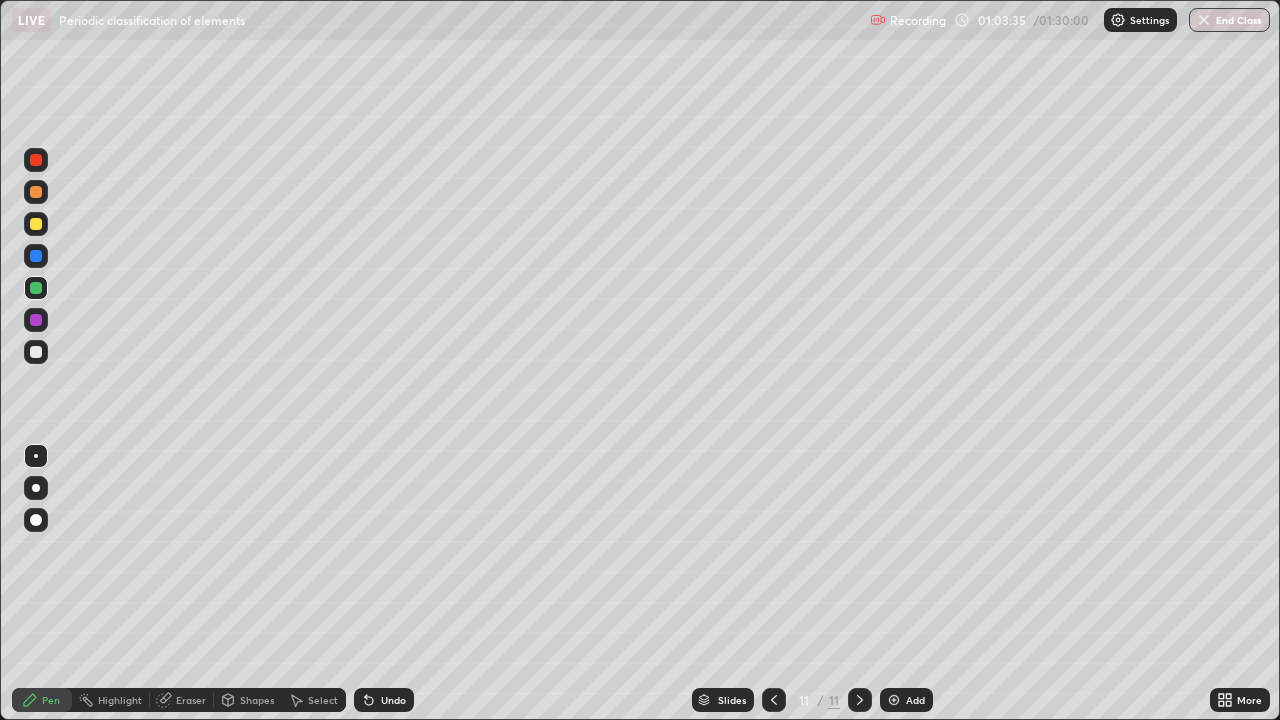 click on "Eraser" at bounding box center [191, 700] 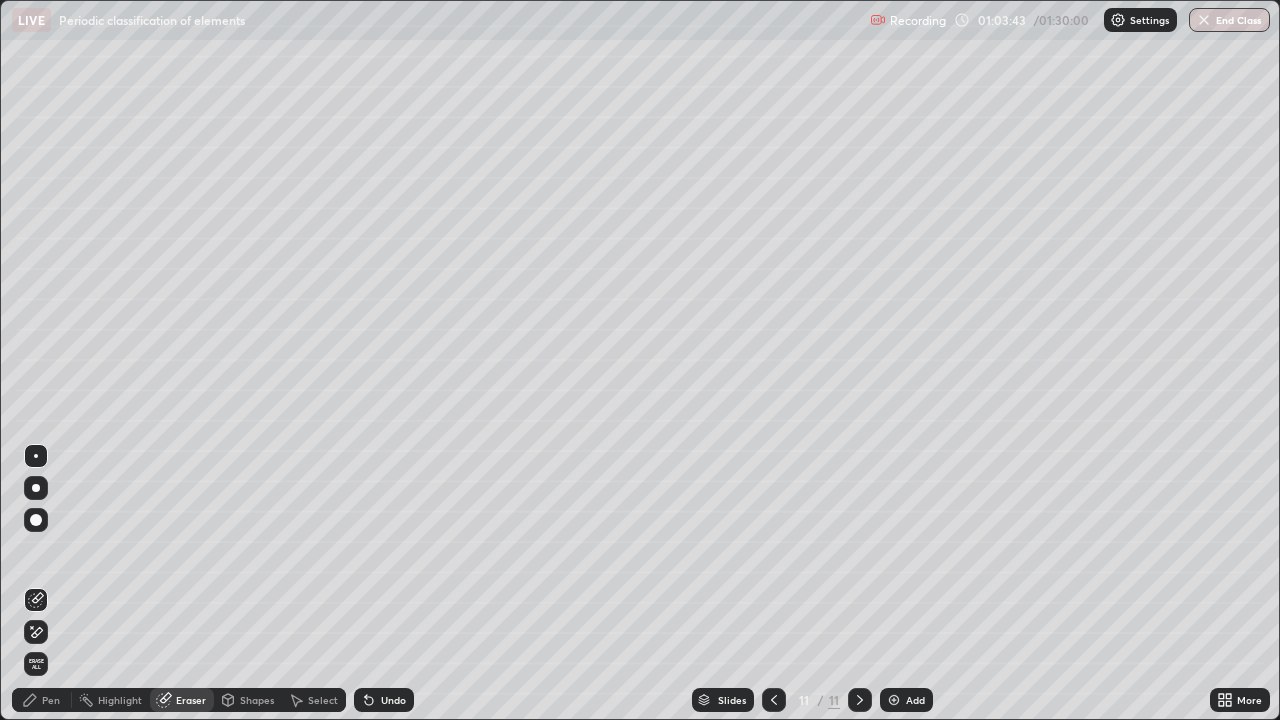 click on "Pen" at bounding box center (42, 700) 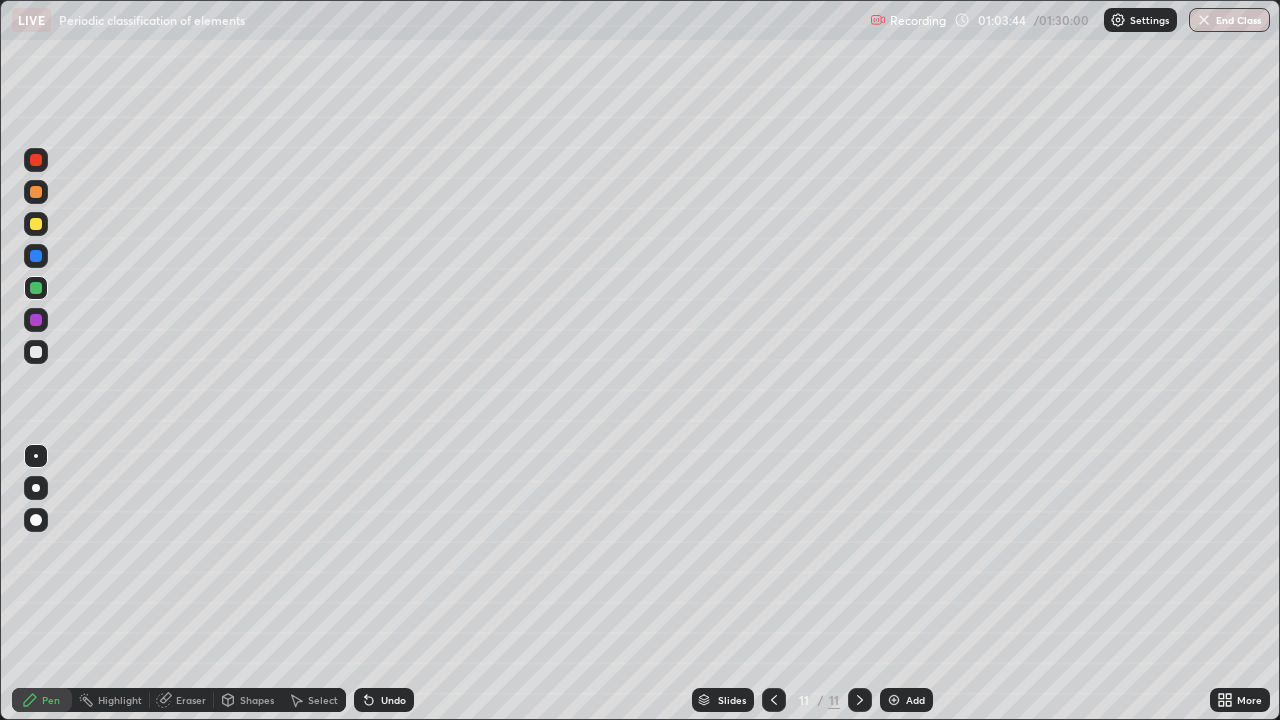 click at bounding box center (36, 192) 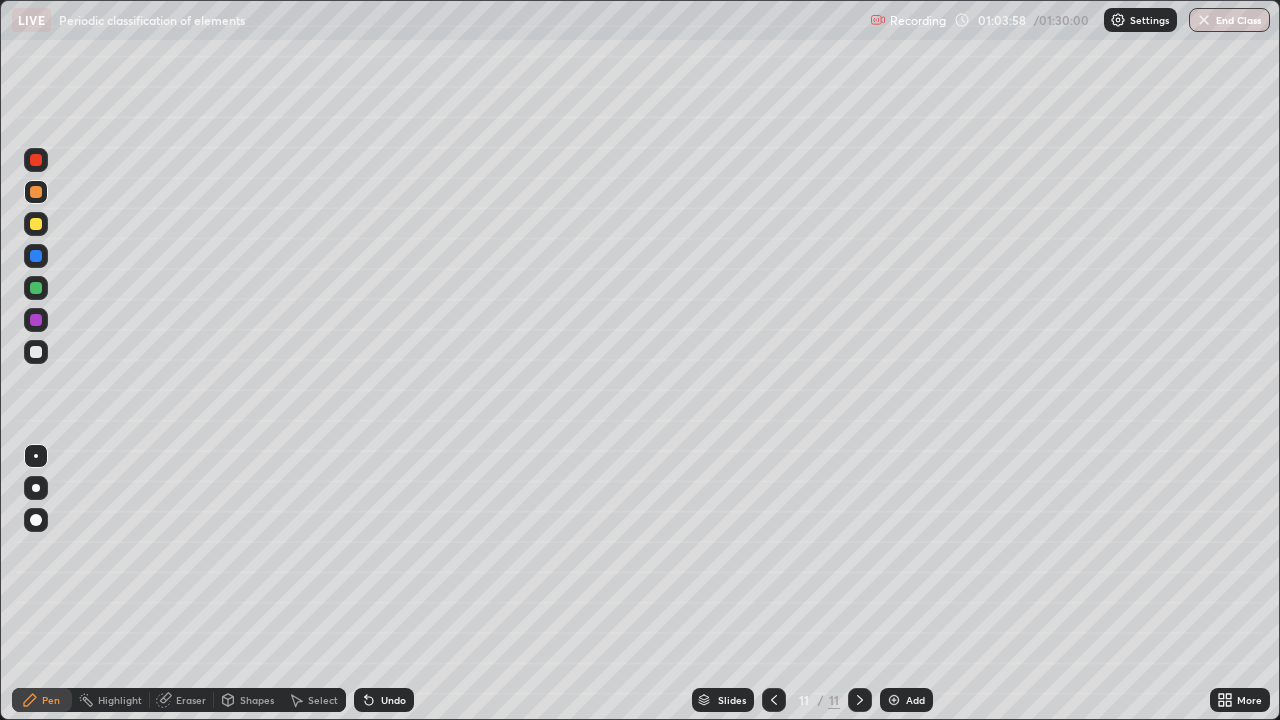 click at bounding box center (36, 288) 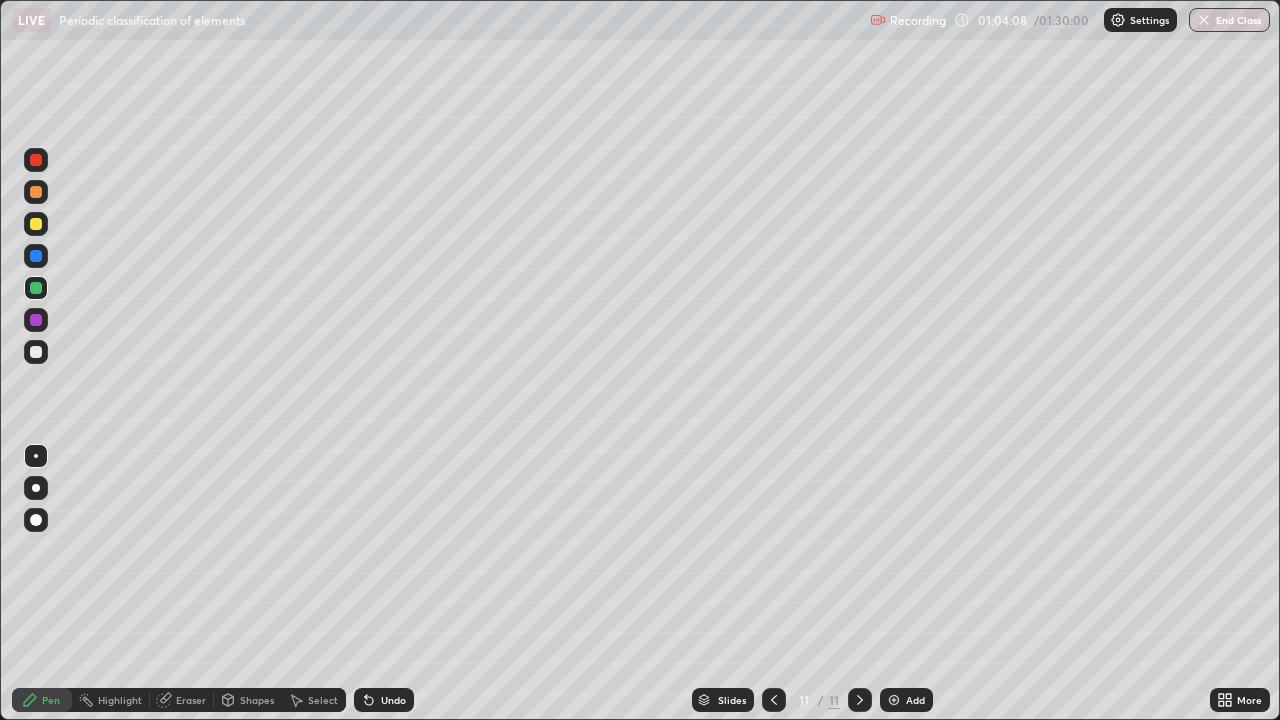 click at bounding box center [36, 320] 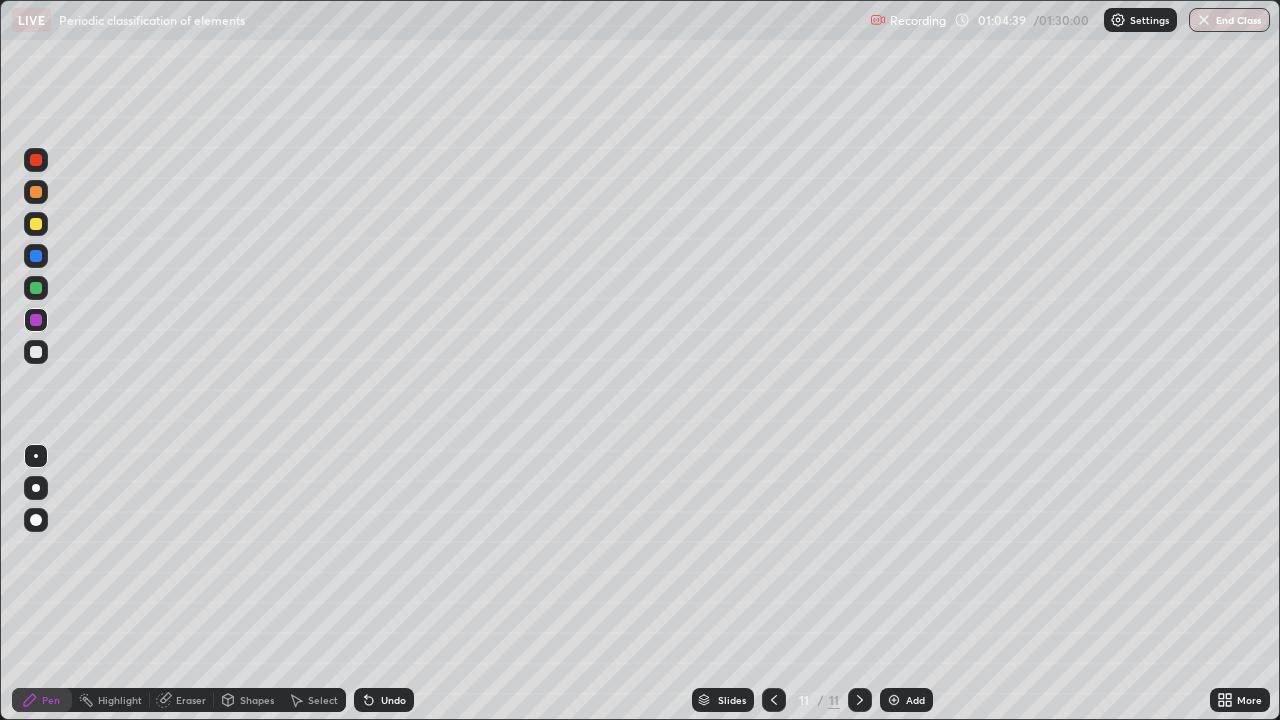 click at bounding box center [36, 224] 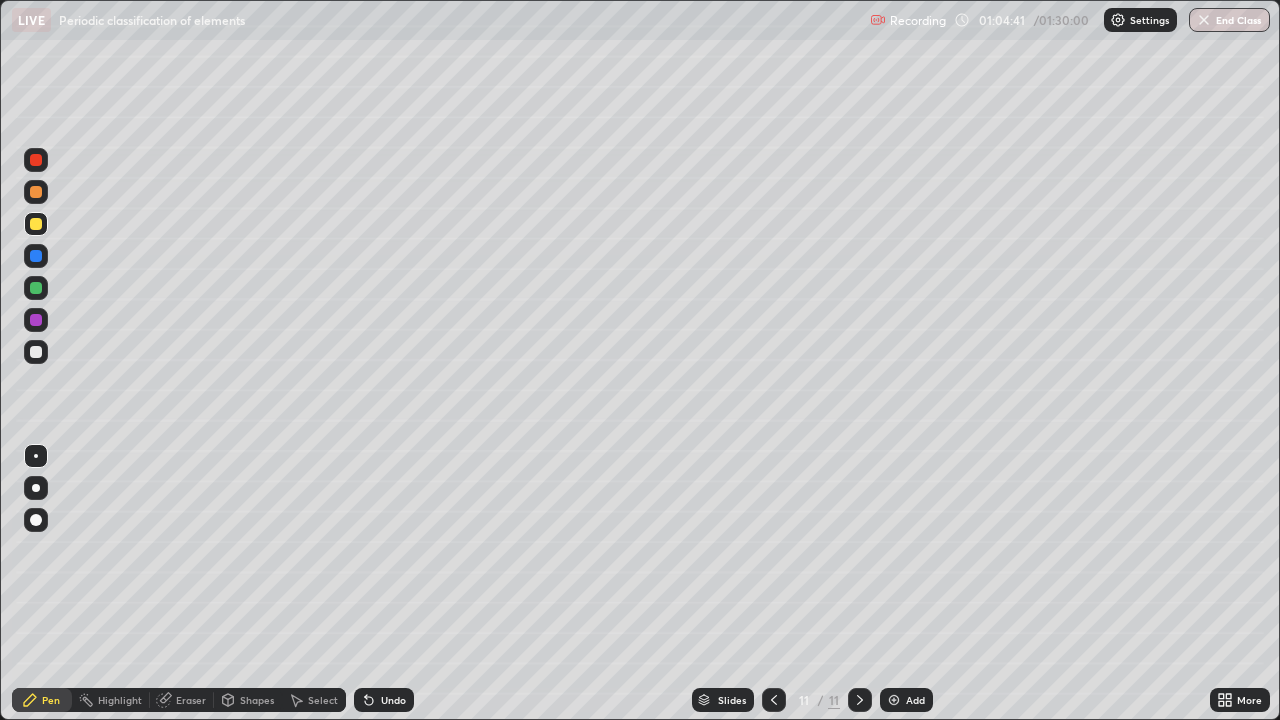 click at bounding box center (36, 352) 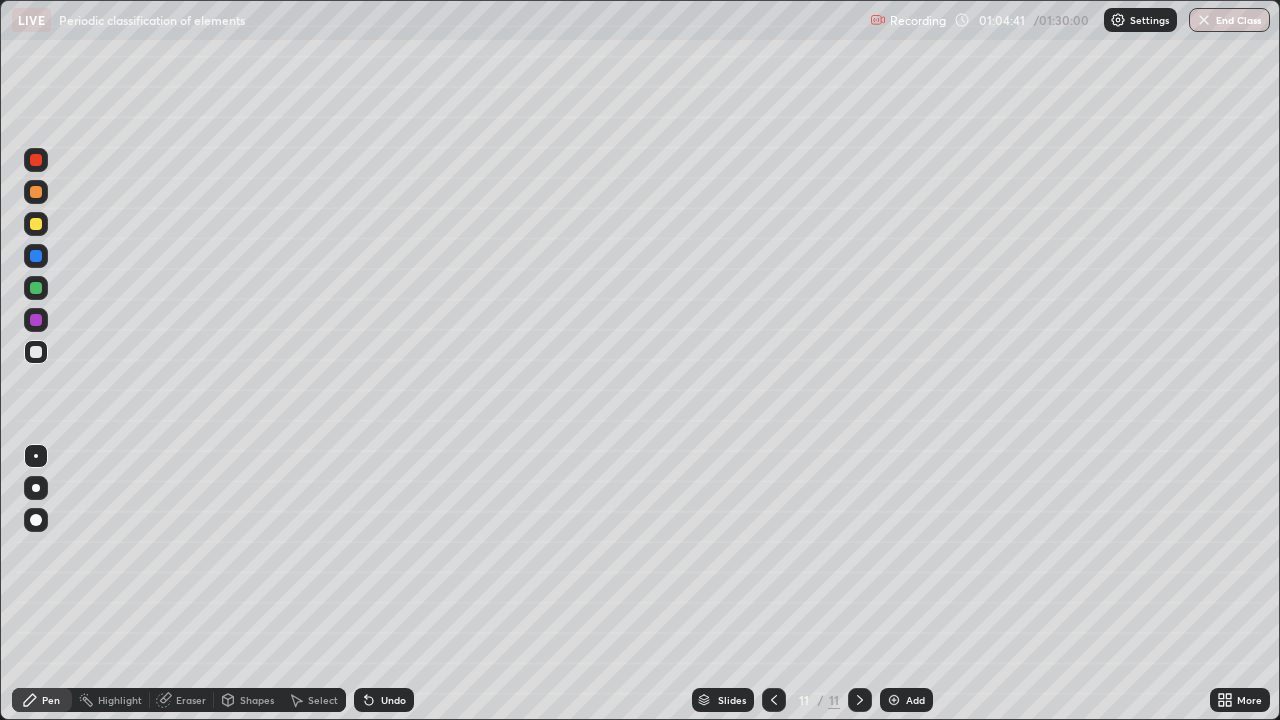 click at bounding box center [36, 352] 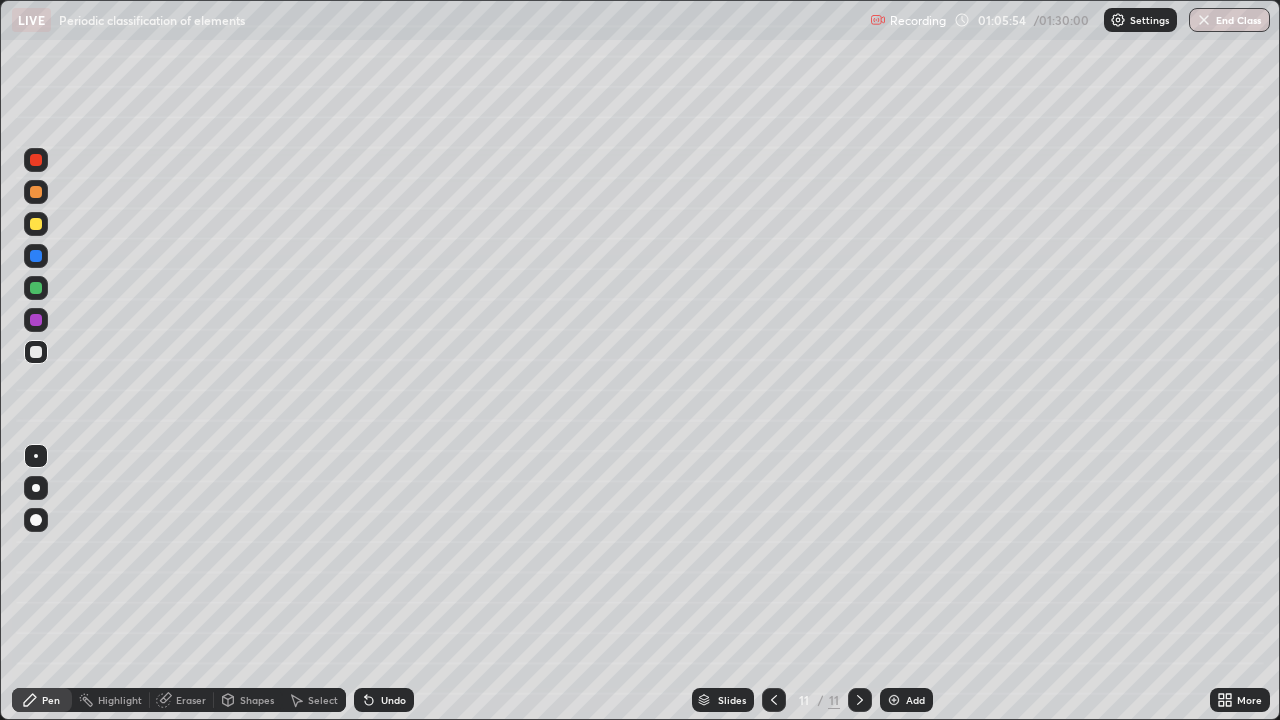click on "Undo" at bounding box center [393, 700] 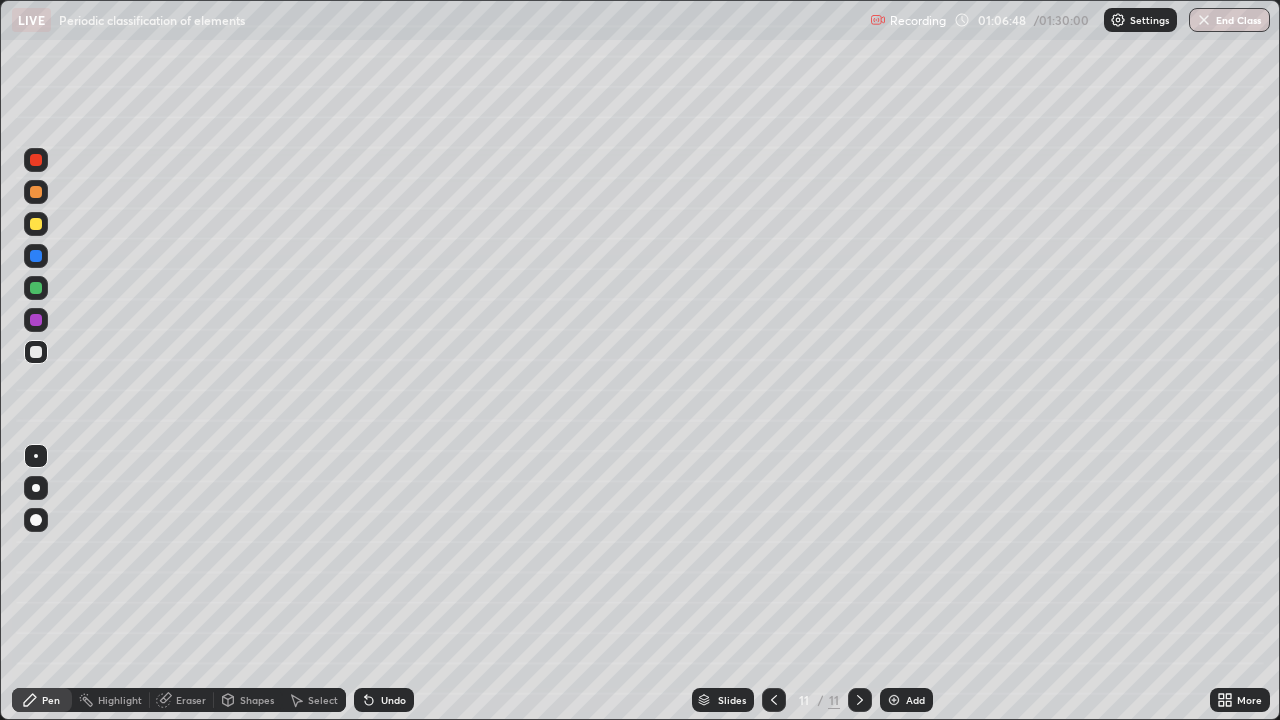click on "Undo" at bounding box center (393, 700) 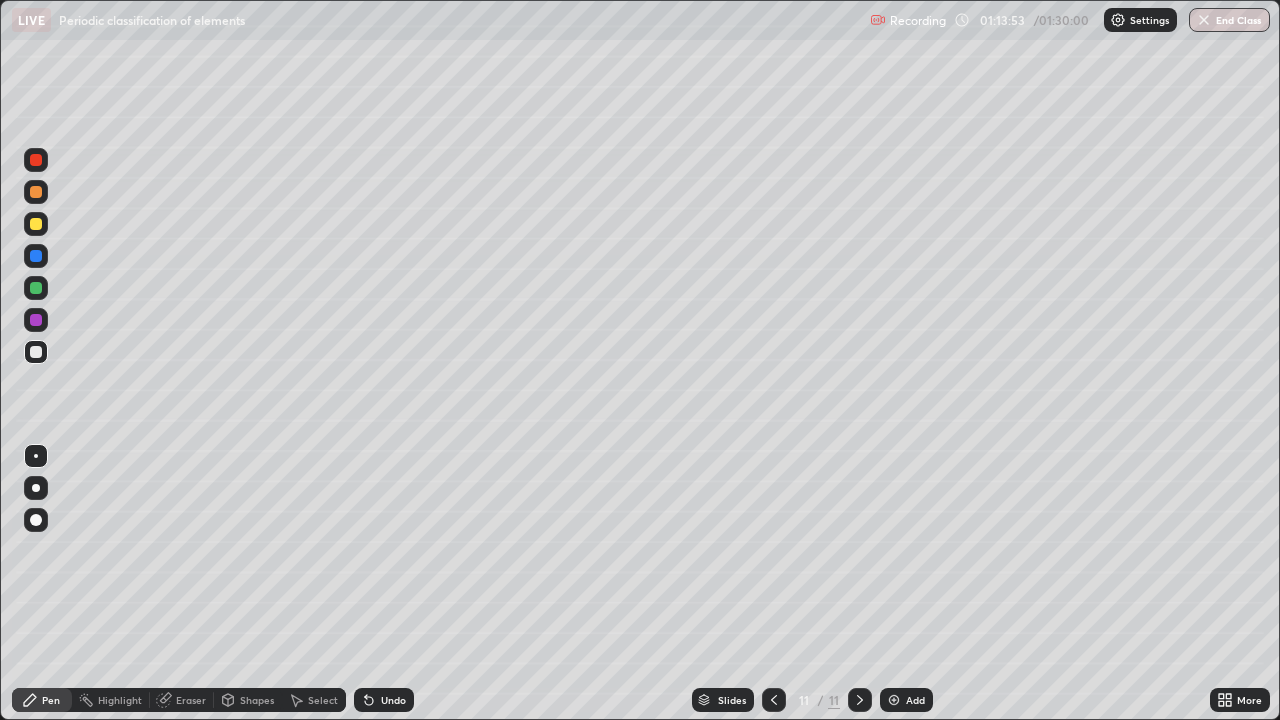 click at bounding box center [894, 700] 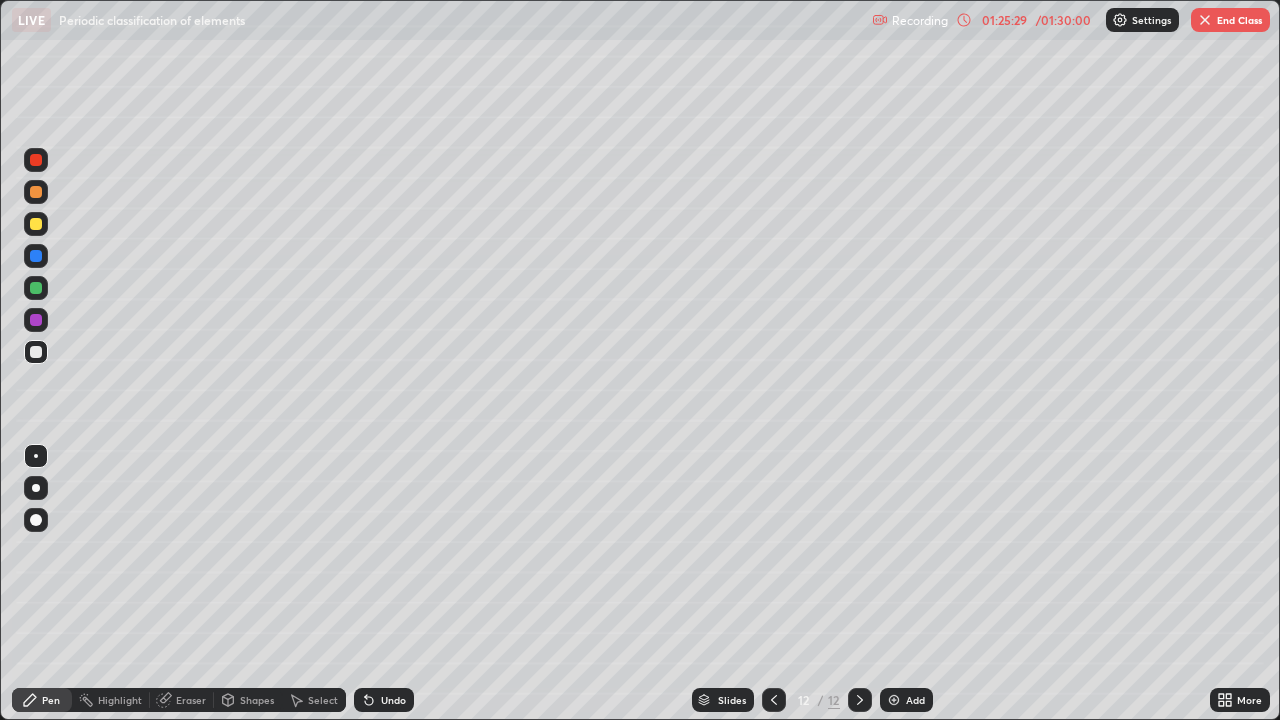 click on "End Class" at bounding box center (1230, 20) 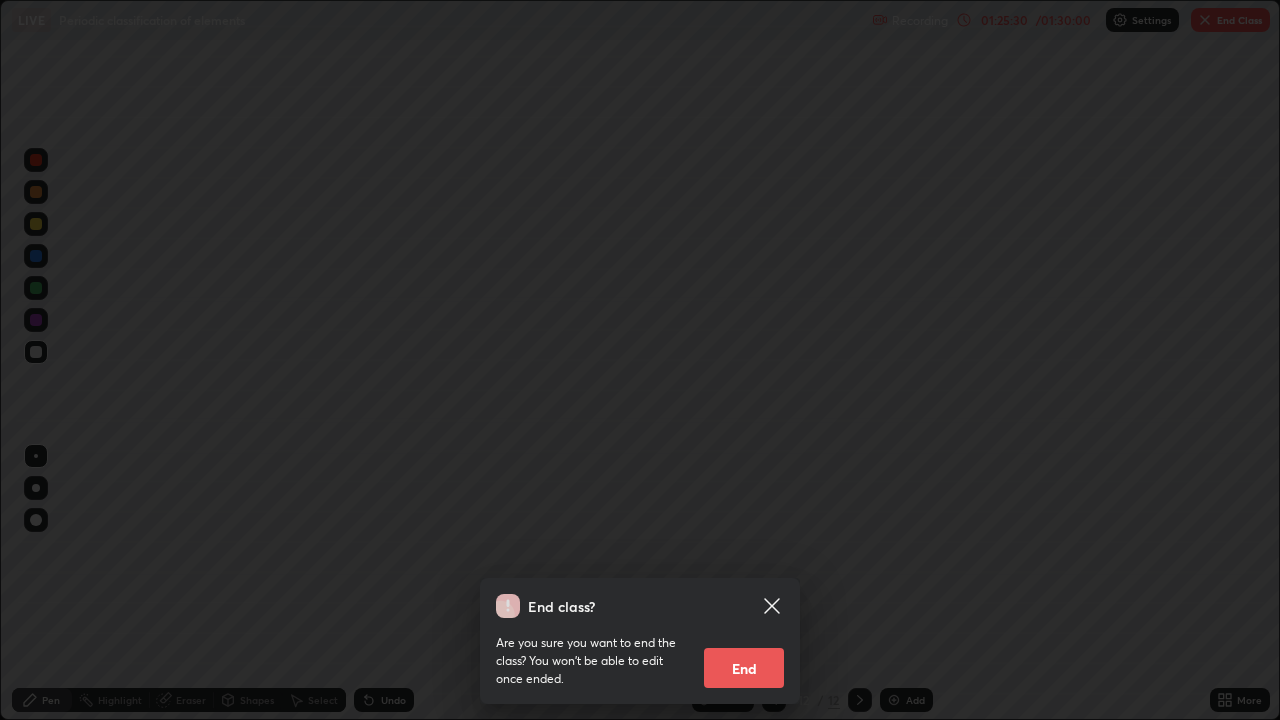 click on "End" at bounding box center [744, 668] 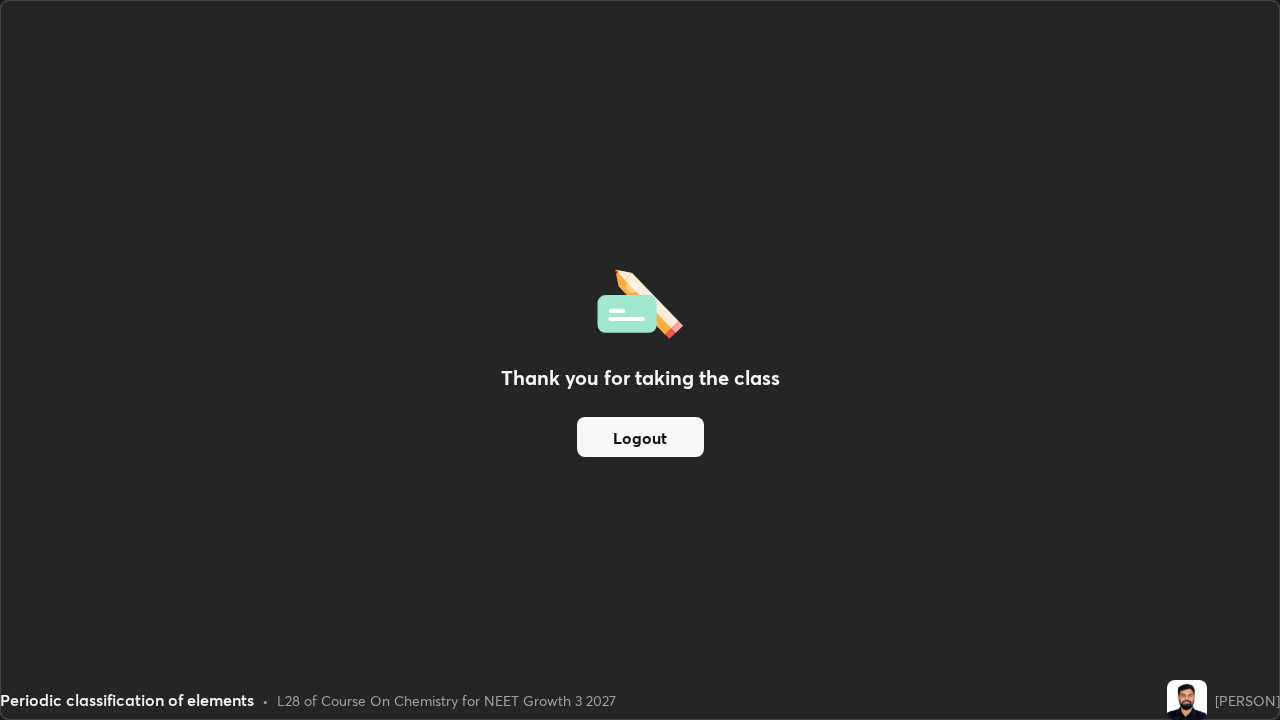 click on "Logout" at bounding box center [640, 437] 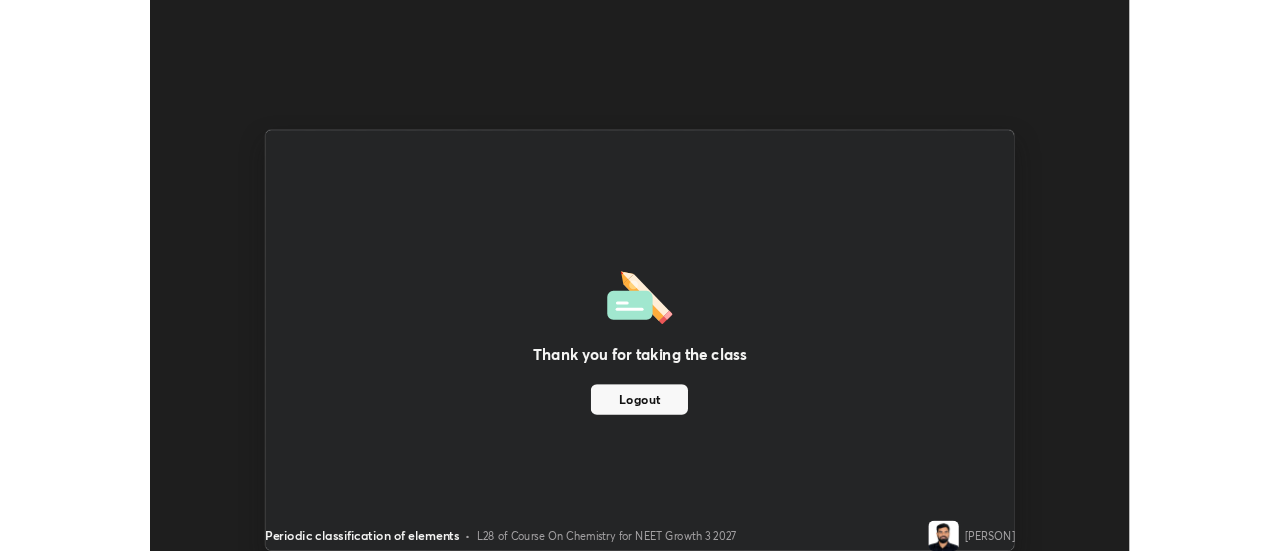 scroll, scrollTop: 551, scrollLeft: 1280, axis: both 